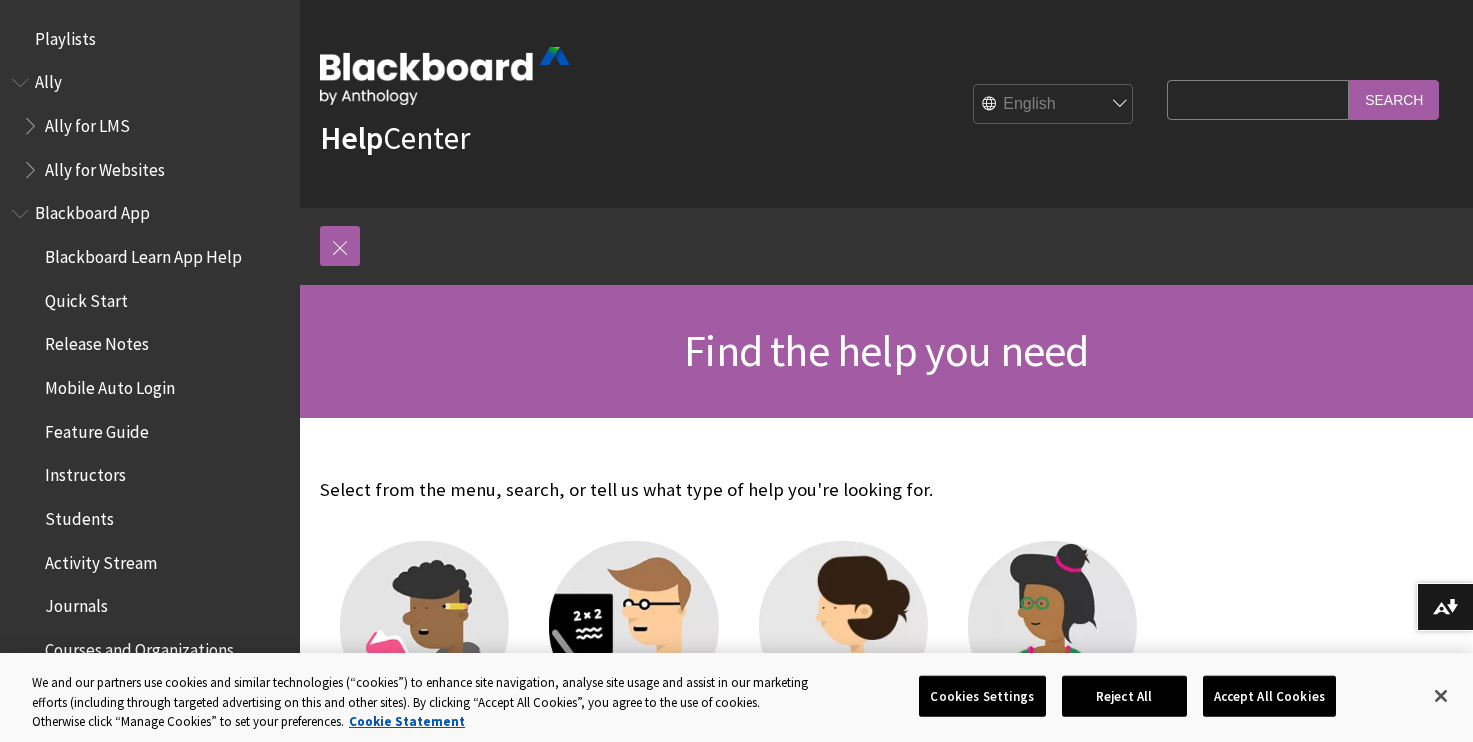 scroll, scrollTop: 0, scrollLeft: 0, axis: both 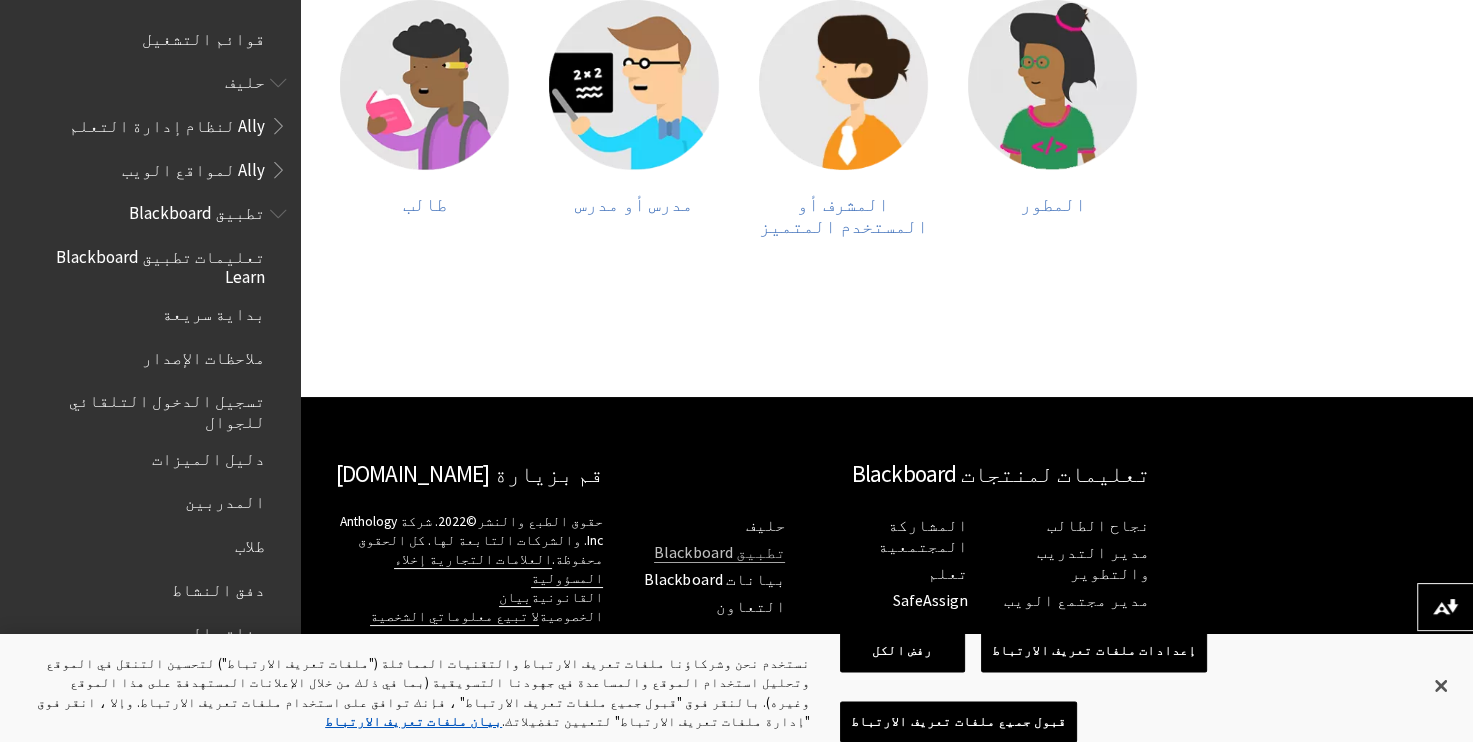 click on "تطبيق Blackboard" at bounding box center [719, 552] 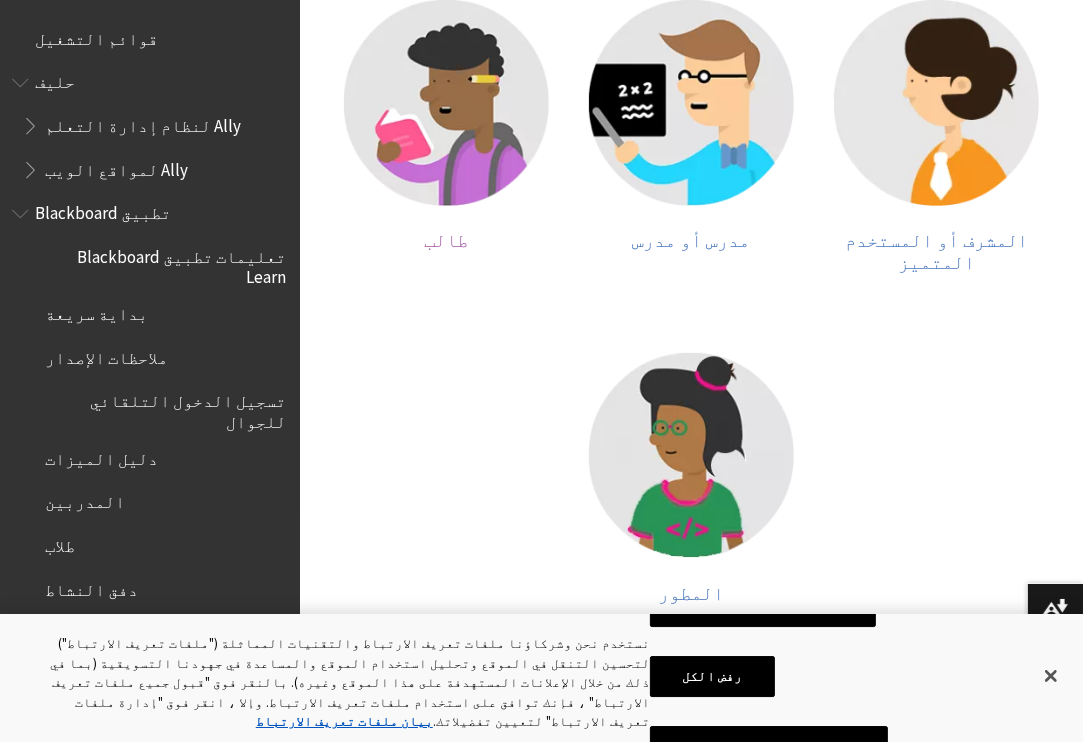 click at bounding box center [446, 102] 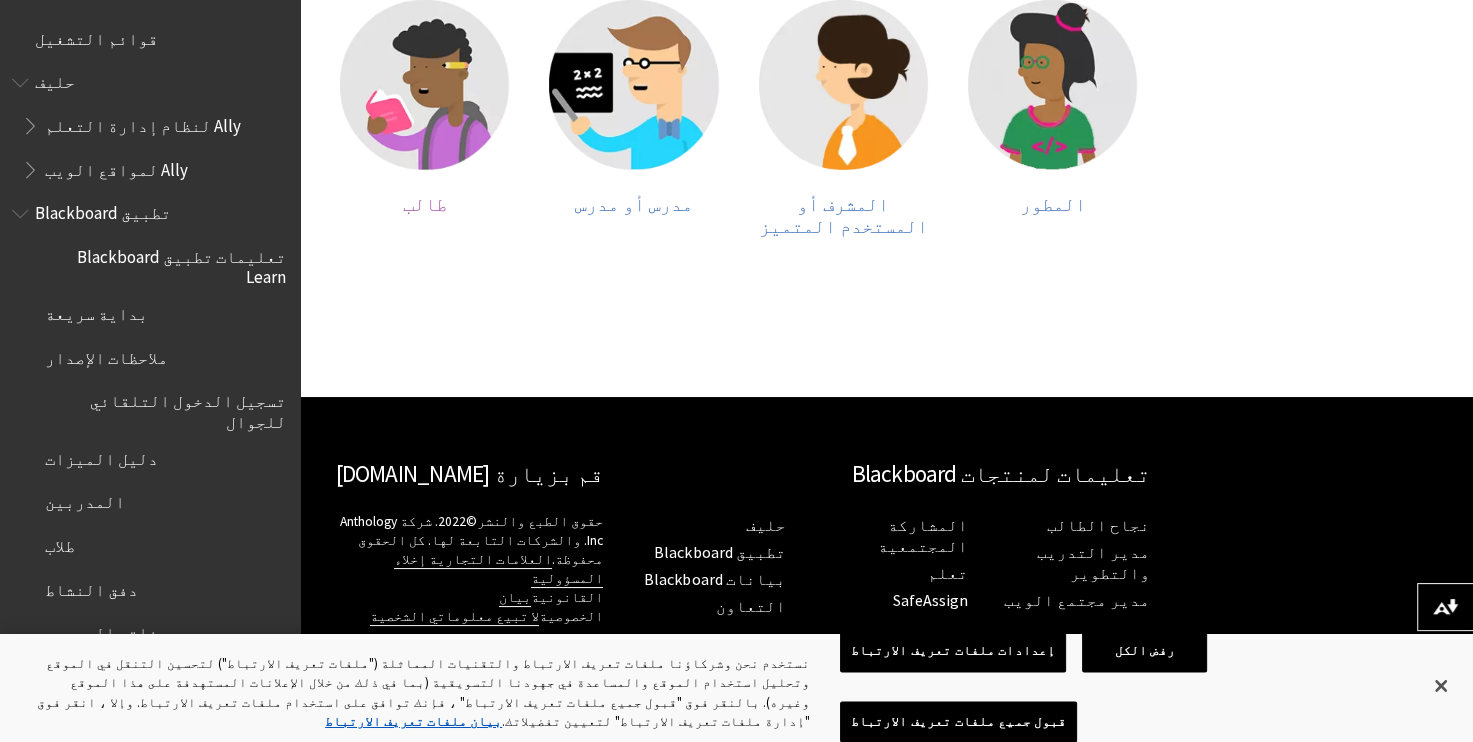 click at bounding box center (424, 84) 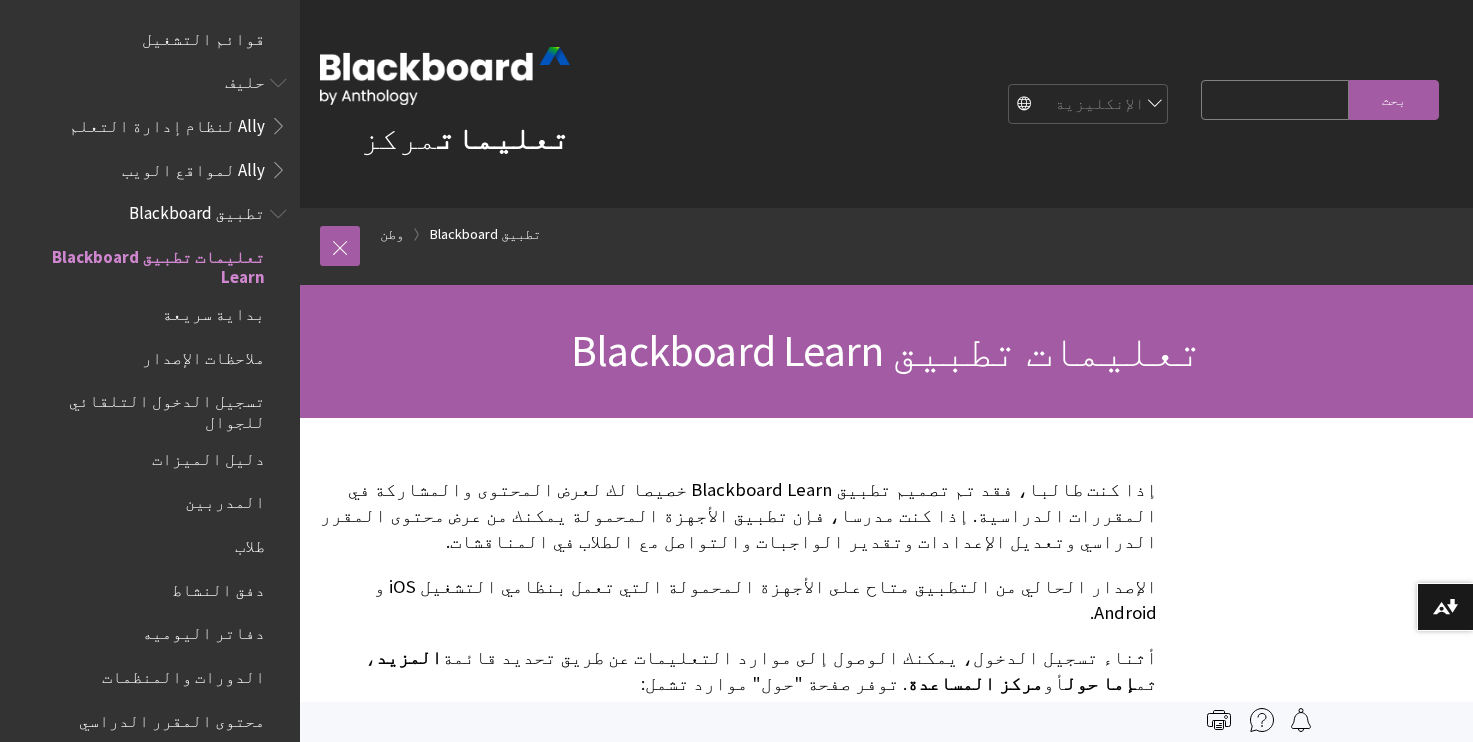scroll, scrollTop: 0, scrollLeft: 0, axis: both 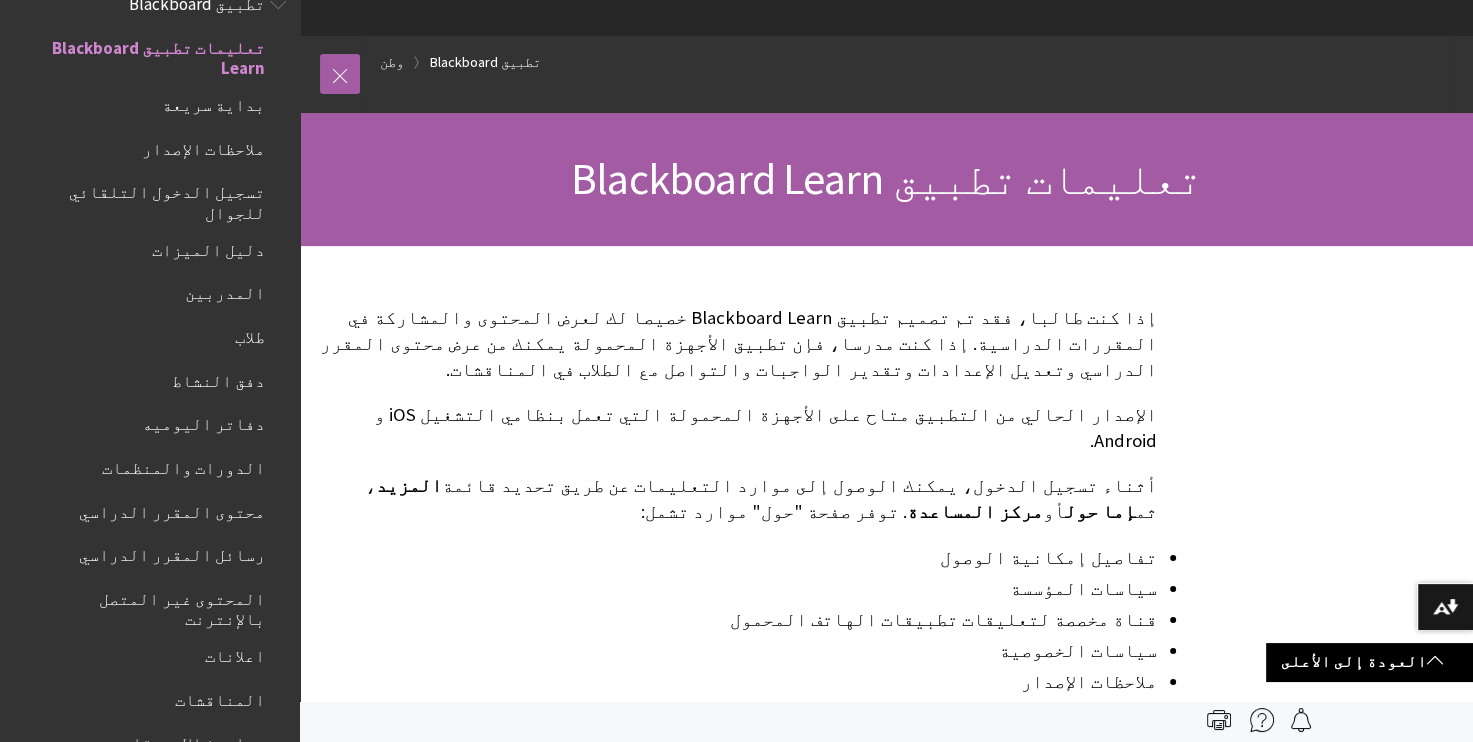click on "تخطي إلى المحتوى الرئيسي
تعليمات  مركز
الإنكليزية عربية كاتالا سيمراج الماني إسبانيا سومي فرانسيه עברית إيطاليانو 日本語 한국어 هولندا نورسك (بوكمال) Português, البرازيل Русский سفينسكا تركجي 简体中文 فرانسيه كندي
استعلام البحث
بحث
فتات الخبز
وطن
تطبيق Blackboard" at bounding box center [736, 1009] 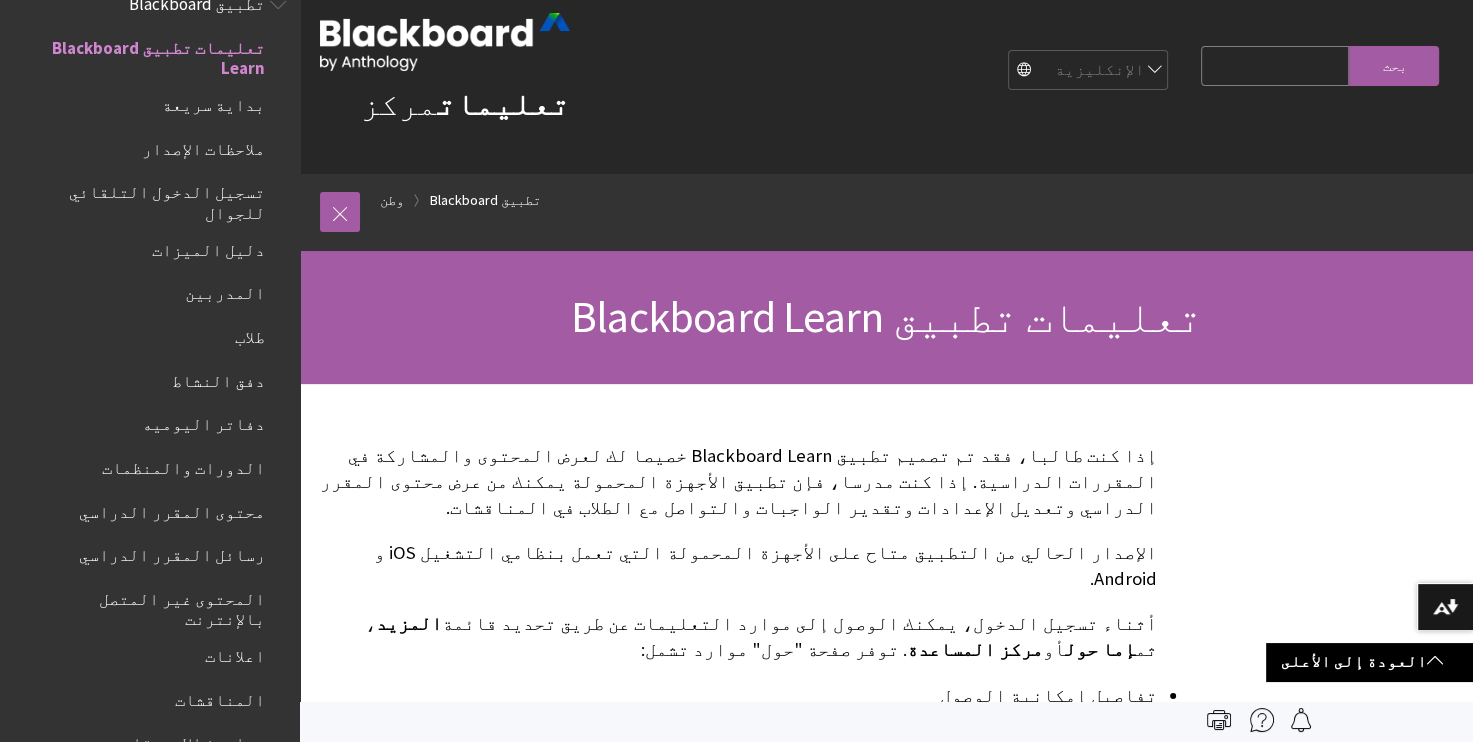 scroll, scrollTop: 0, scrollLeft: 0, axis: both 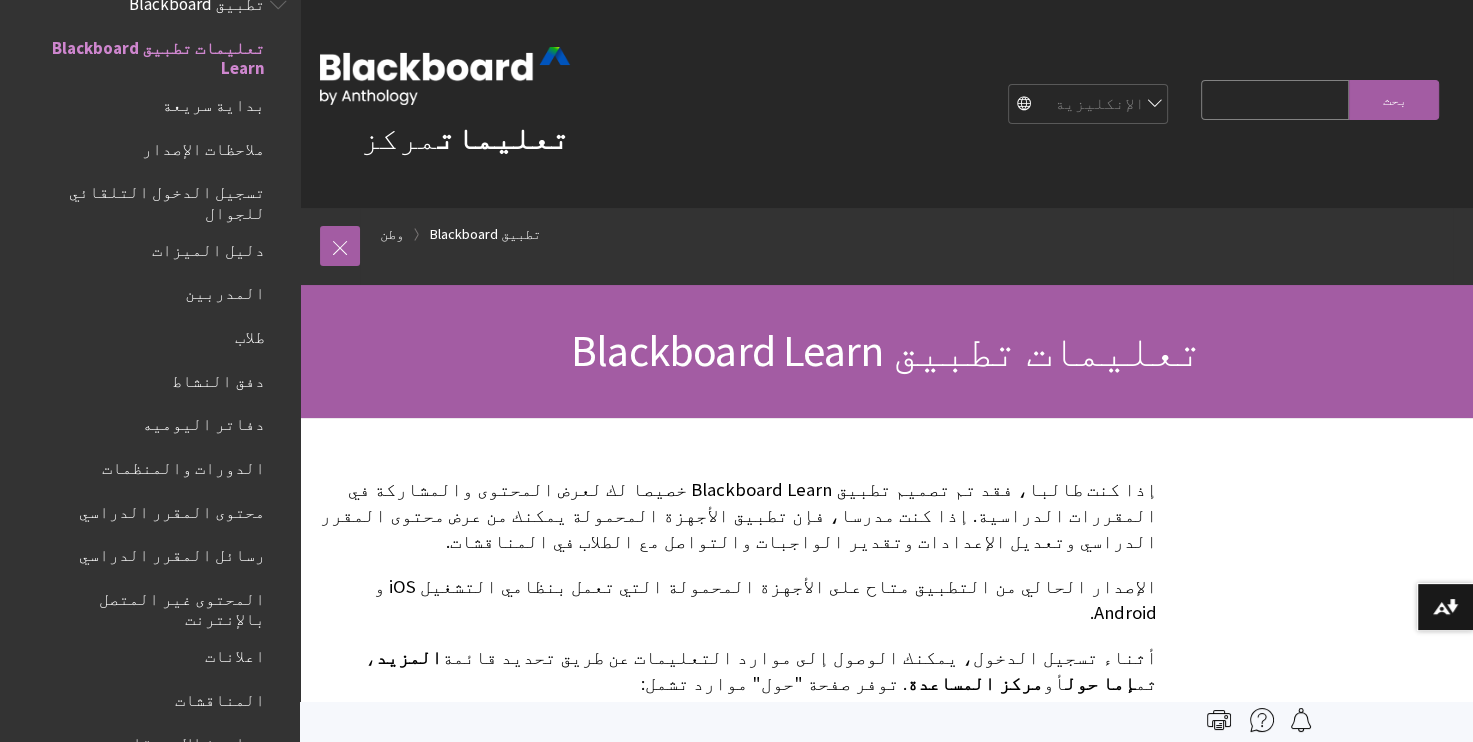 drag, startPoint x: 177, startPoint y: 5, endPoint x: 172, endPoint y: 57, distance: 52.23983 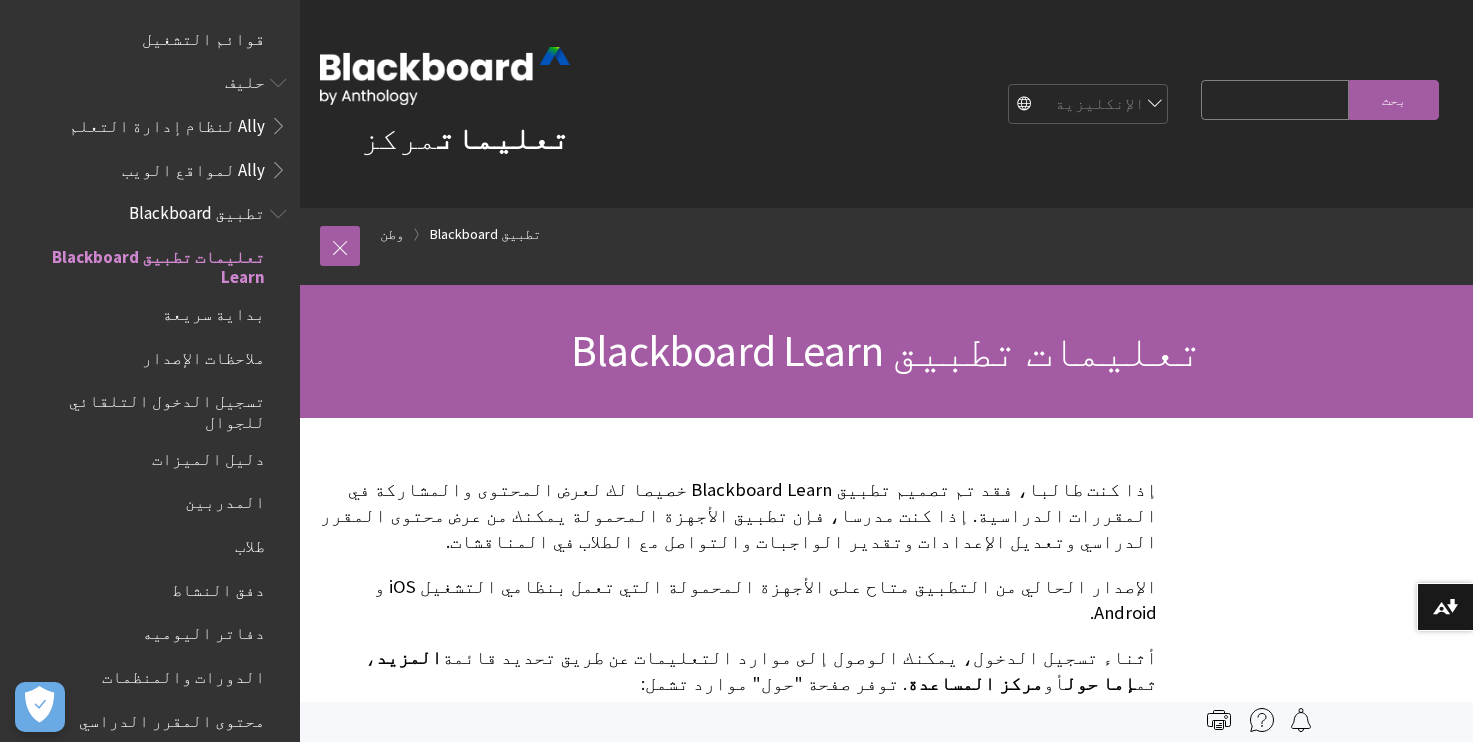 scroll, scrollTop: 0, scrollLeft: 0, axis: both 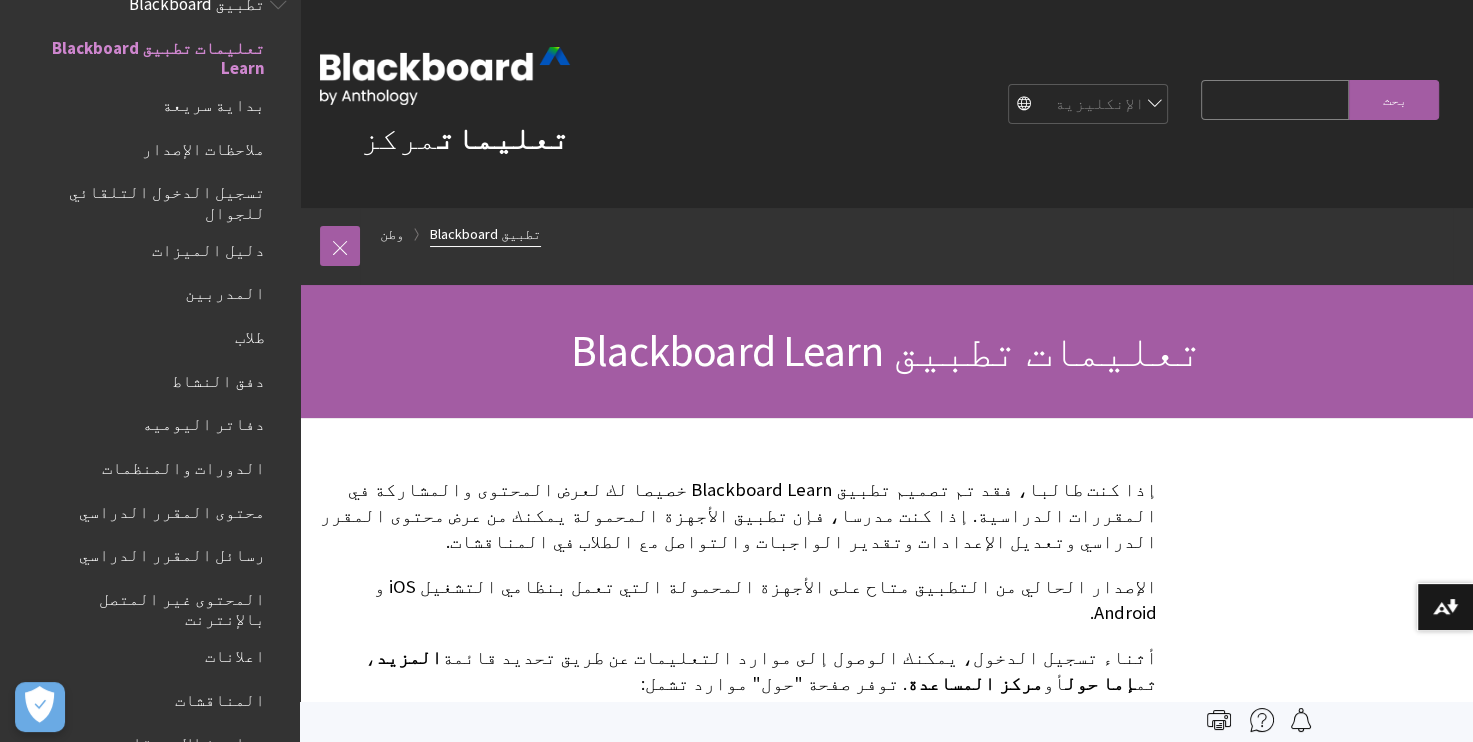 click on "تطبيق Blackboard" at bounding box center (485, 234) 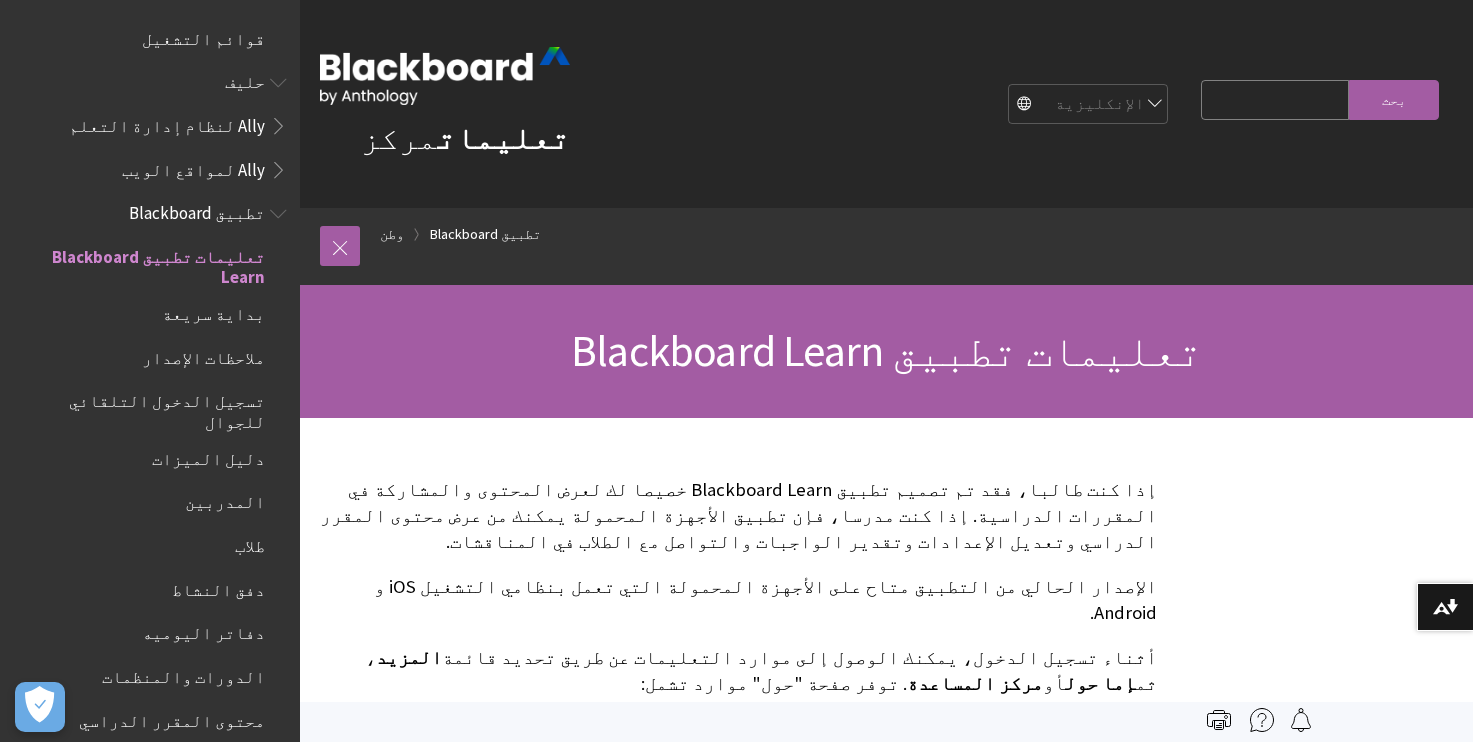 scroll, scrollTop: 0, scrollLeft: 0, axis: both 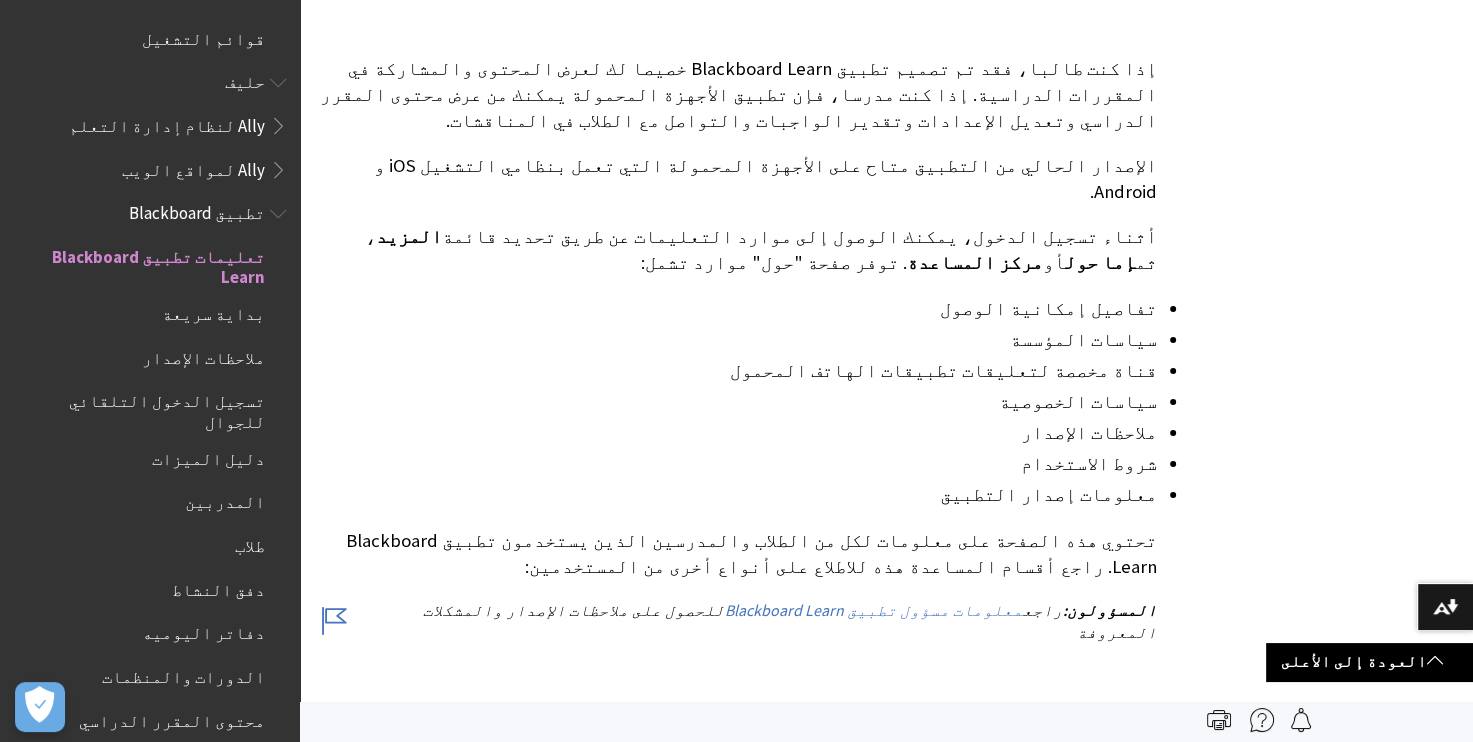 click on "المزيد ، ثم   أو" at bounding box center (886, 590) 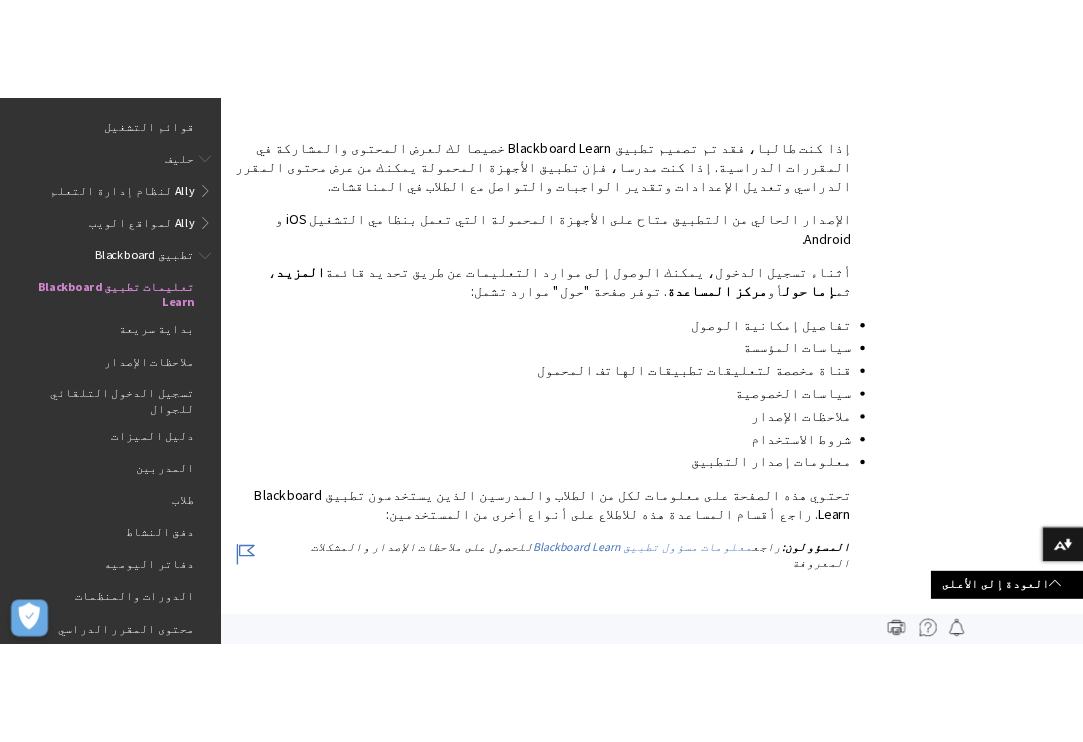 scroll, scrollTop: 0, scrollLeft: 0, axis: both 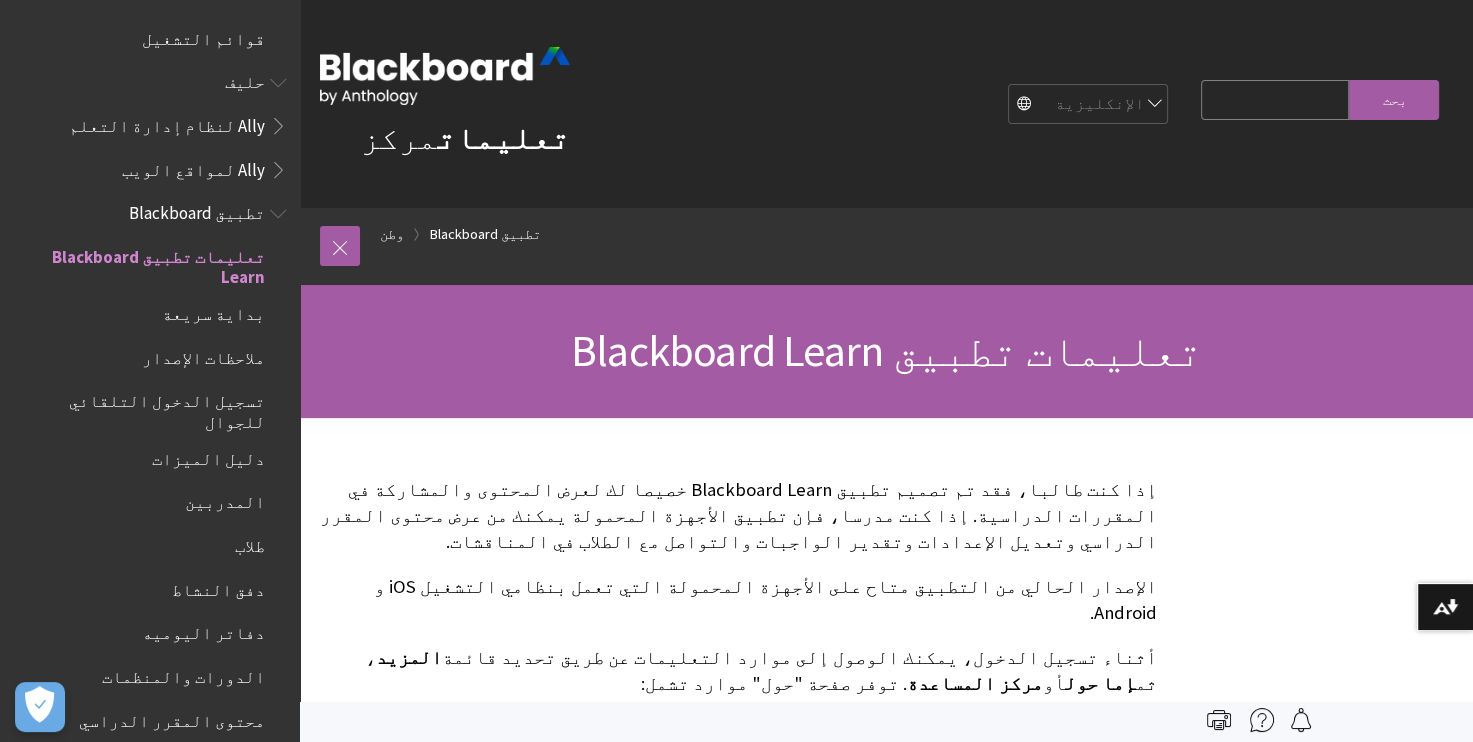 drag, startPoint x: 1418, startPoint y: 314, endPoint x: 1414, endPoint y: 336, distance: 22.36068 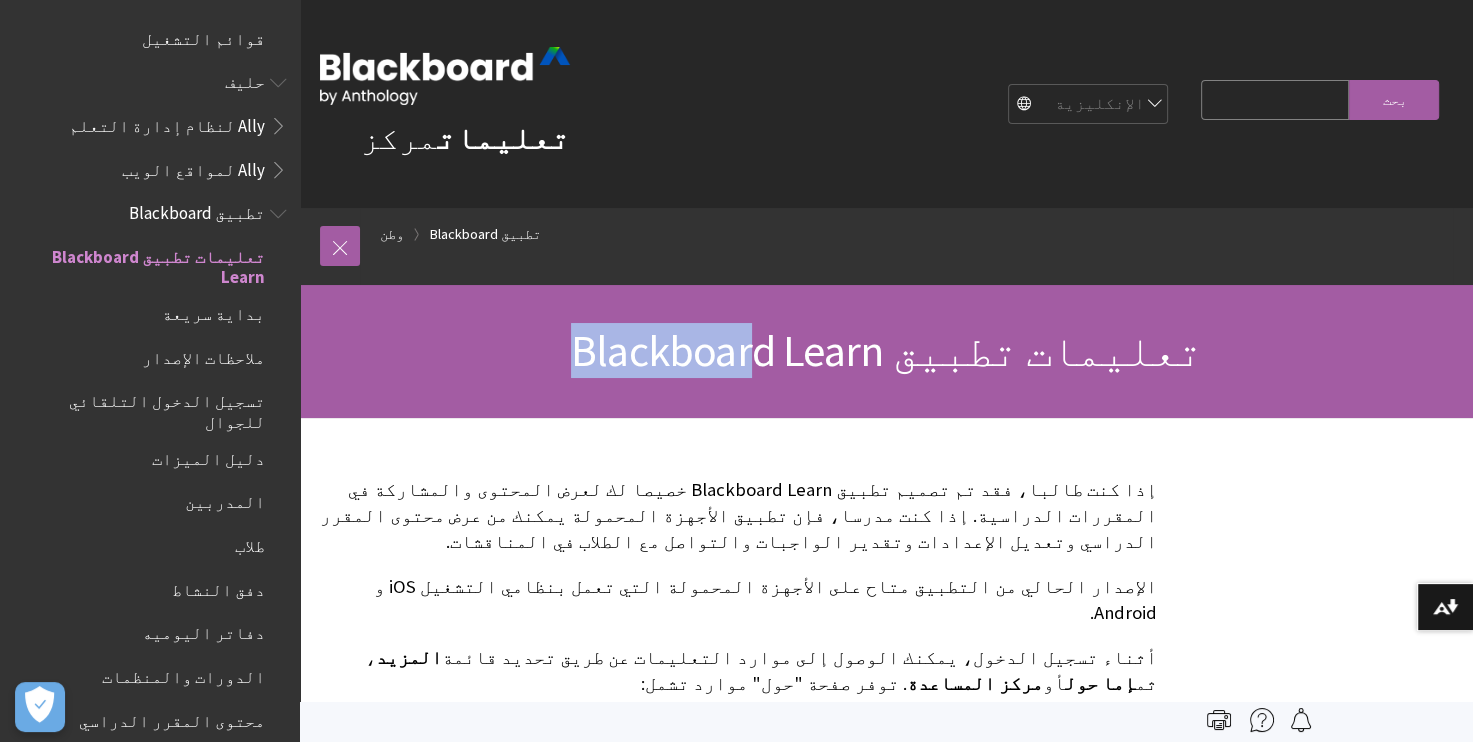 drag, startPoint x: 627, startPoint y: 350, endPoint x: 836, endPoint y: 339, distance: 209.28928 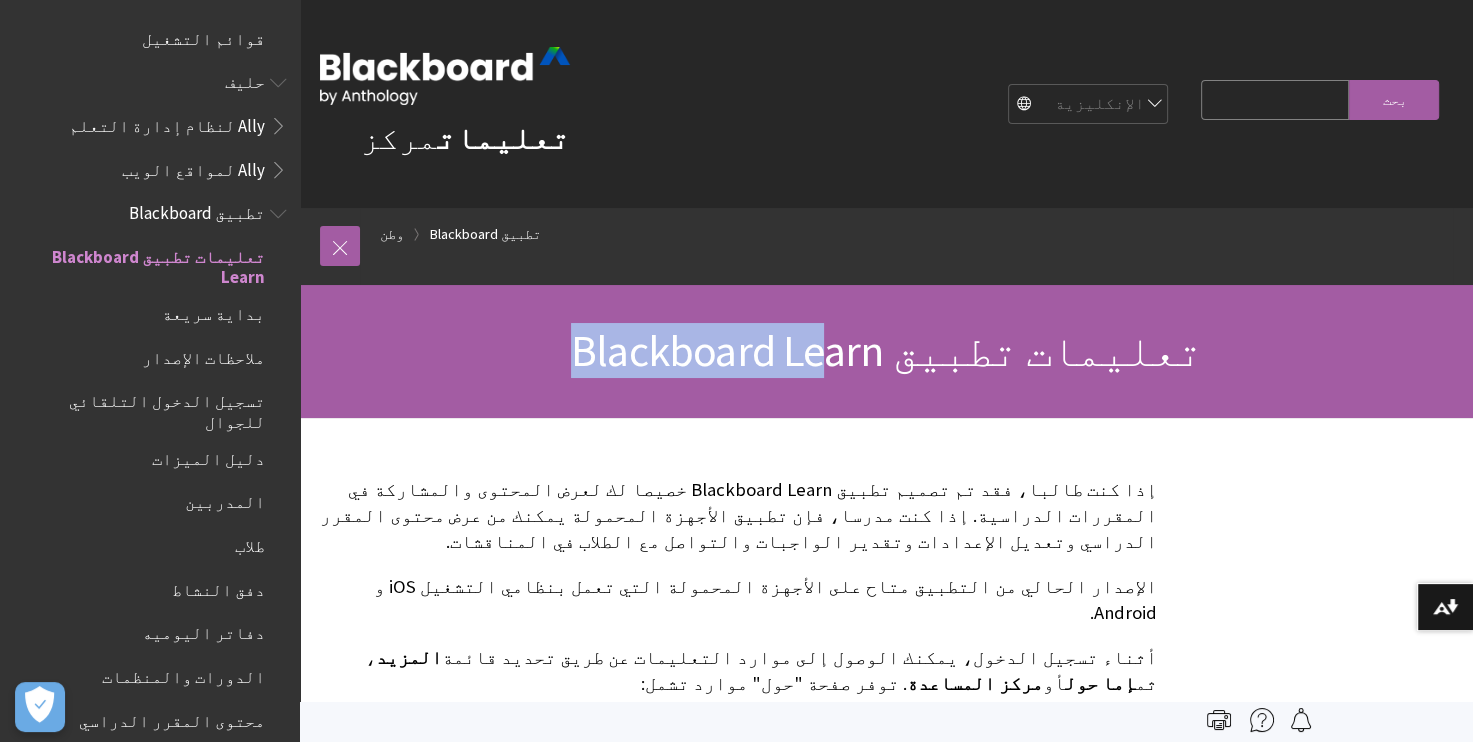 drag, startPoint x: 836, startPoint y: 339, endPoint x: 642, endPoint y: 360, distance: 195.13329 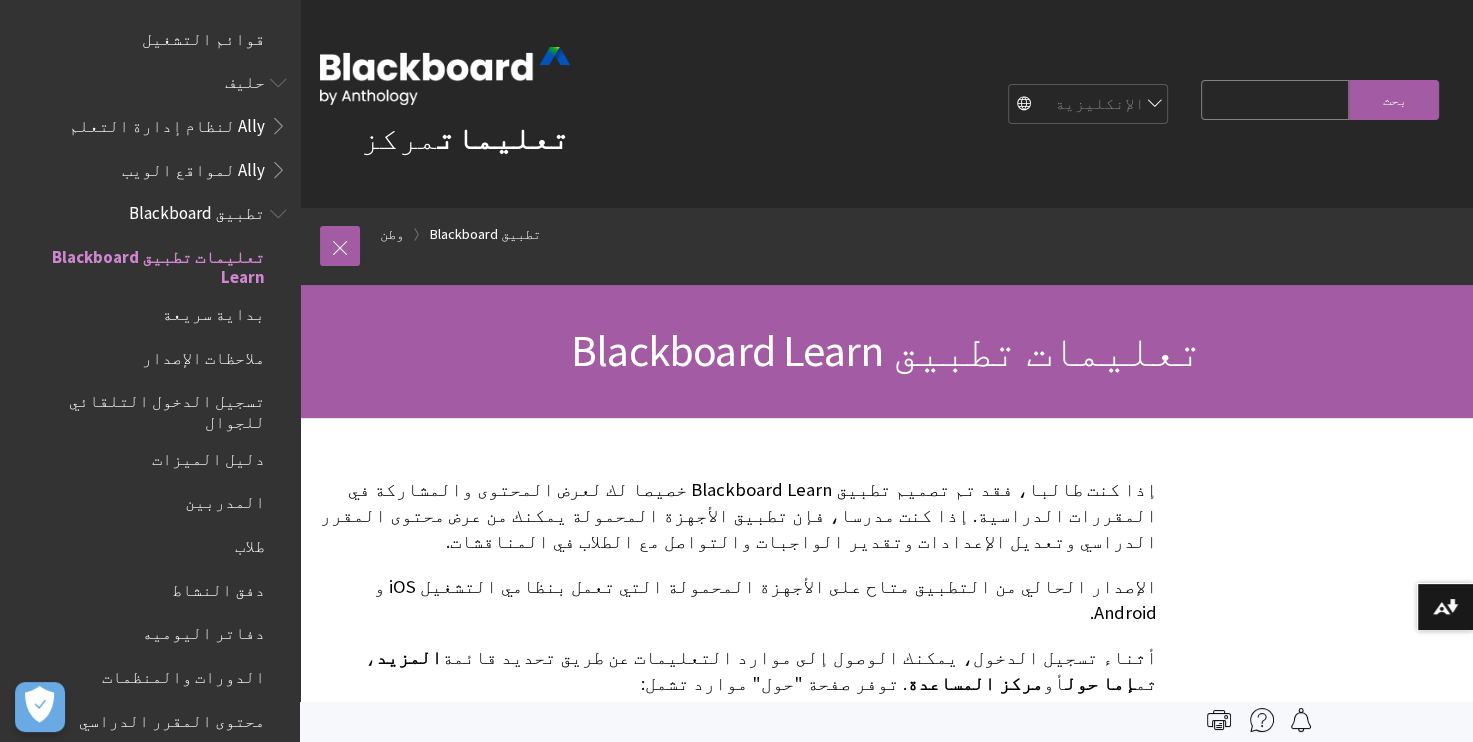 click on "تعليمات تطبيق Blackboard Learn" at bounding box center (886, 350) 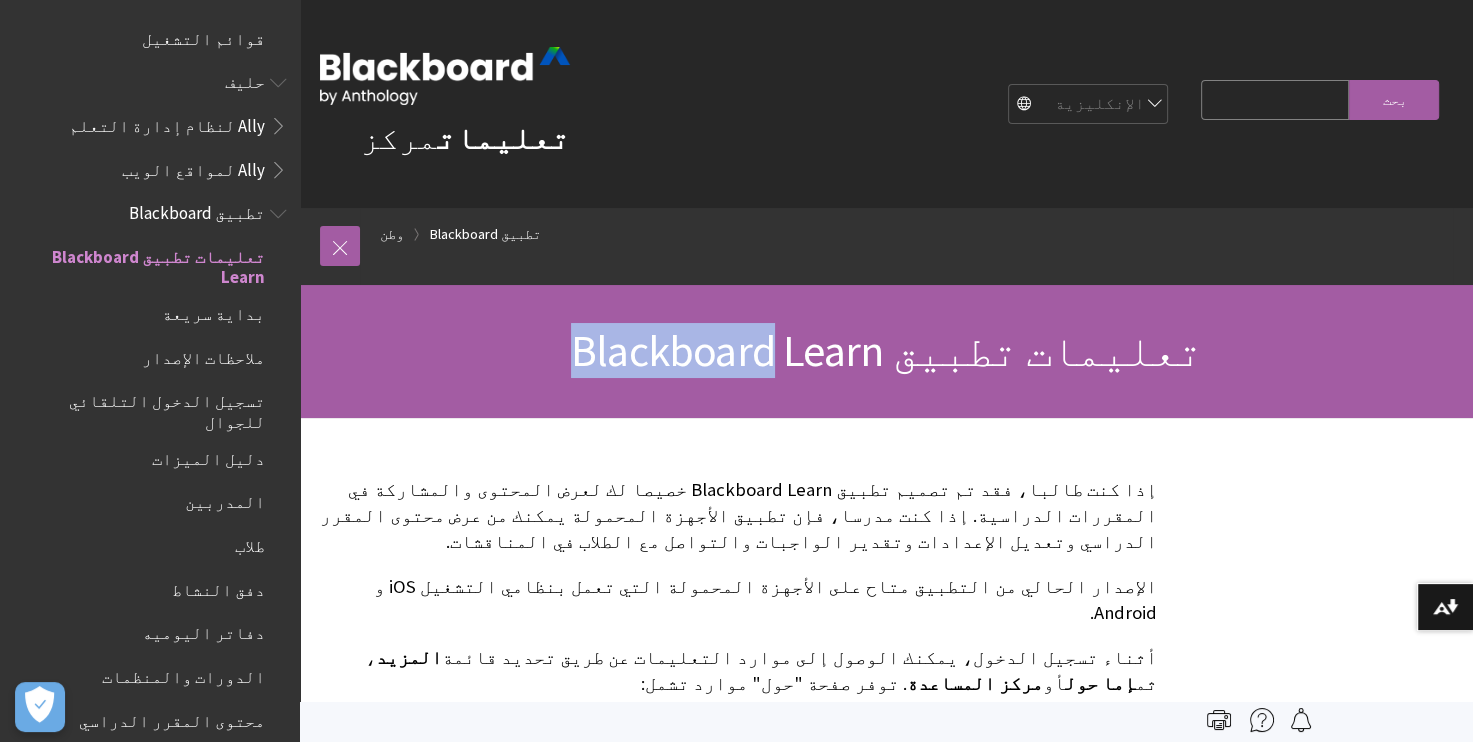drag, startPoint x: 656, startPoint y: 350, endPoint x: 831, endPoint y: 359, distance: 175.23128 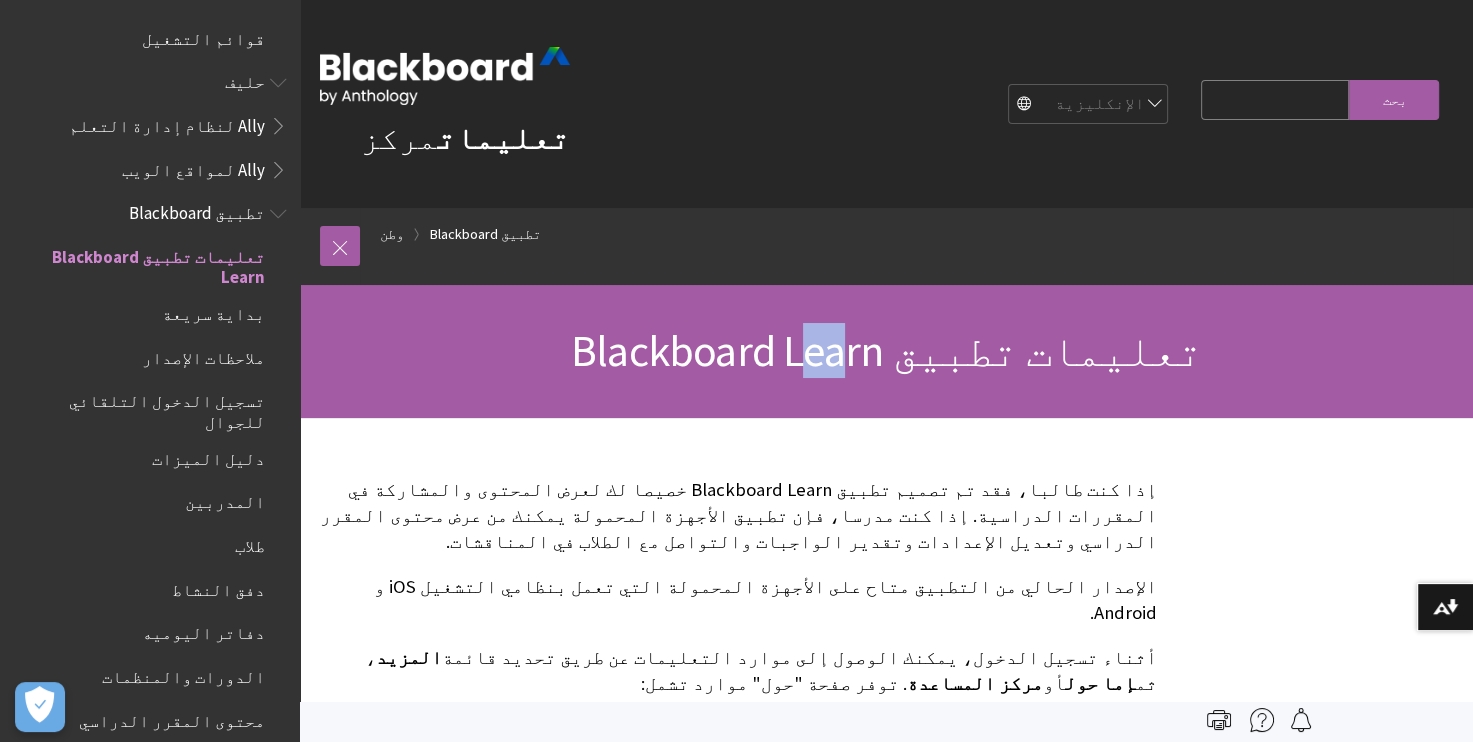 drag, startPoint x: 831, startPoint y: 359, endPoint x: 914, endPoint y: 370, distance: 83.725746 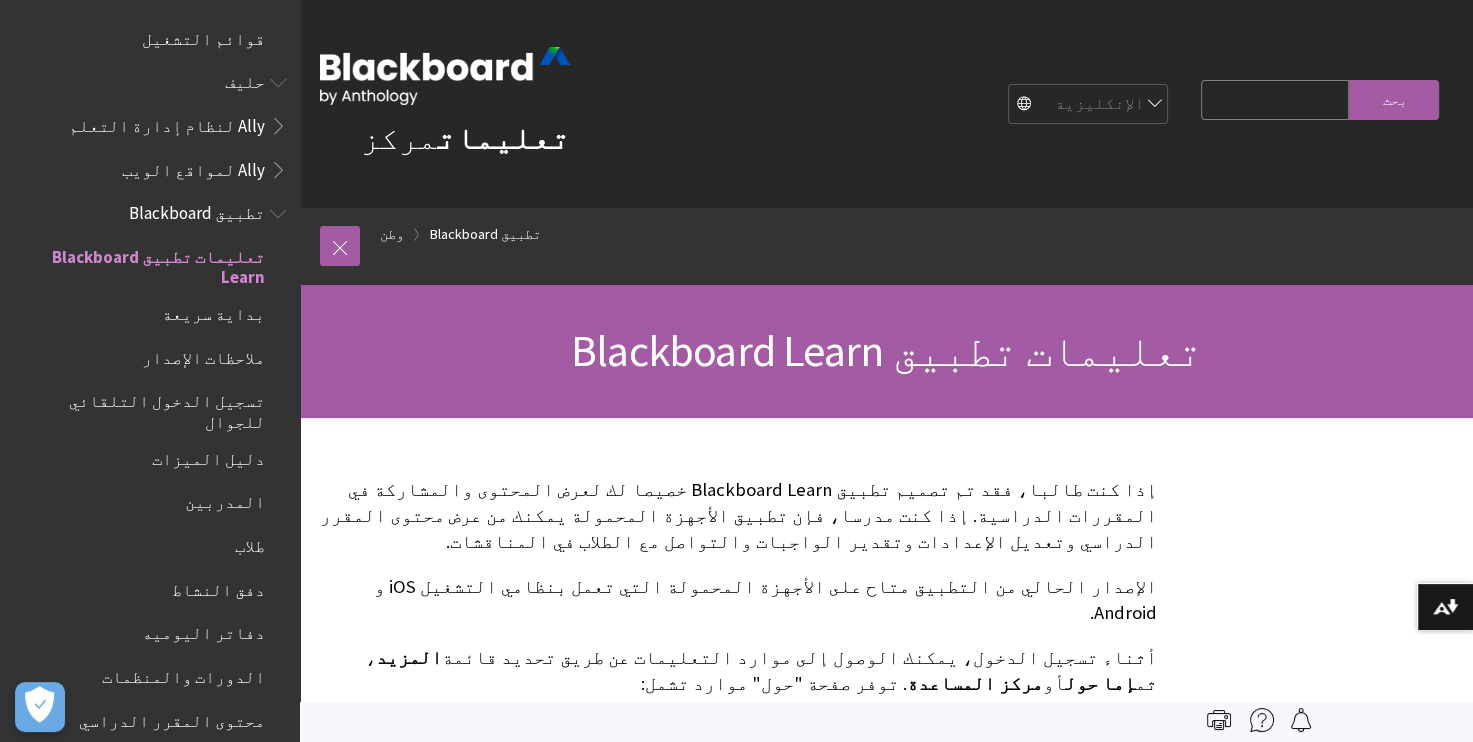 drag, startPoint x: 914, startPoint y: 370, endPoint x: 933, endPoint y: 343, distance: 33.01515 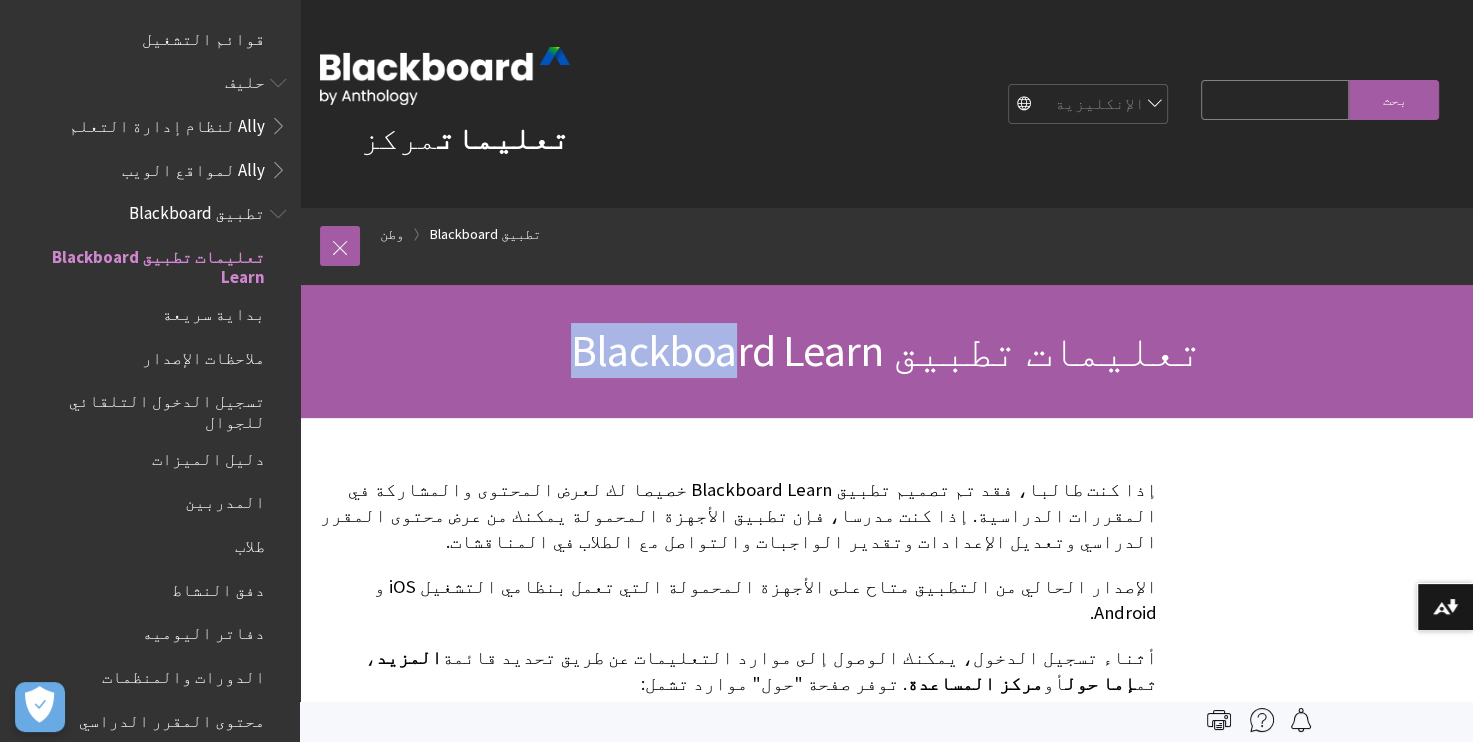 drag, startPoint x: 792, startPoint y: 370, endPoint x: 598, endPoint y: 400, distance: 196.30588 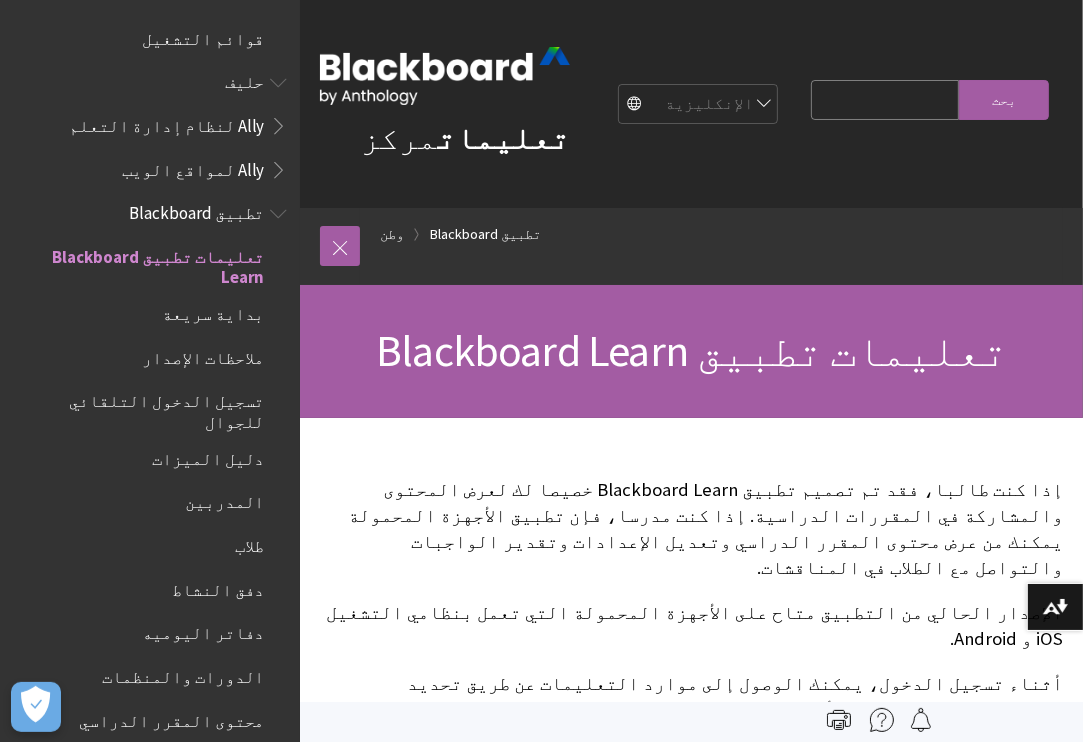 click on "تعليمات تطبيق Blackboard Learn" at bounding box center (691, 351) 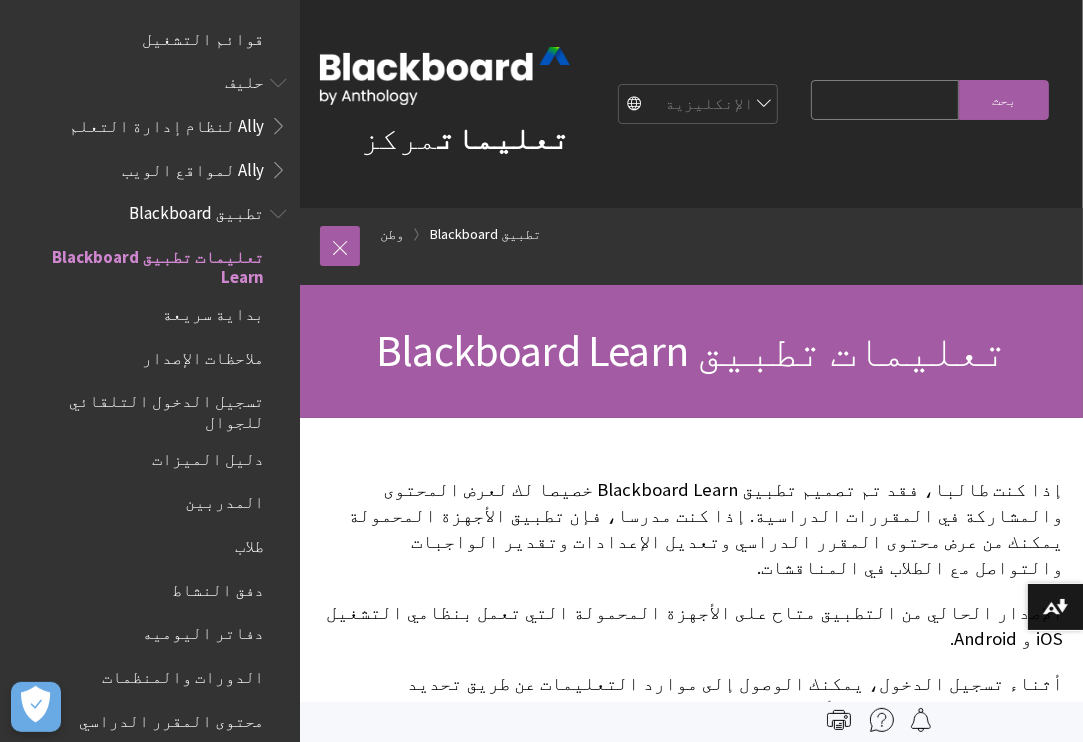click on "إذا كنت طالبا، فقد تم تصميم تطبيق Blackboard Learn خصيصا لك لعرض المحتوى والمشاركة في المقررات الدراسية. إذا كنت مدرسا، فإن تطبيق الأجهزة المحمولة يمكنك من عرض محتوى المقرر الدراسي وتعديل الإعدادات وتقدير الواجبات والتواصل مع الطلاب في المناقشات. الإصدار الحالي من التطبيق متاح على الأجهزة المحمولة التي تعمل بنظامي التشغيل iOS و Android. أثناء تسجيل الدخول، يمكنك الوصول إلى موارد التعليمات عن طريق تحديد قائمة  المزيد ، ثم  إما حول  أو  مركز المساعدة . توفر صفحة "حول" موارد تشمل: تفاصيل إمكانية الوصول سياسات المؤسسة راجع" at bounding box center [691, 994] 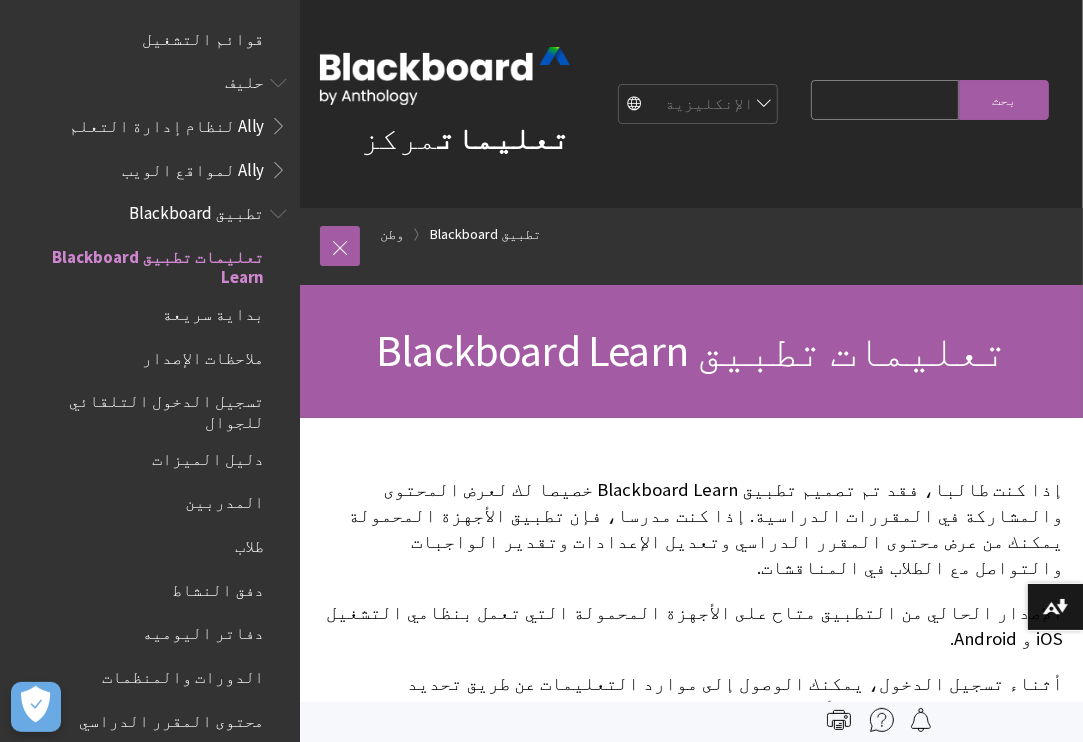 click on "إذا كنت طالبا، فقد تم تصميم تطبيق Blackboard Learn خصيصا لك لعرض المحتوى والمشاركة في المقررات الدراسية. إذا كنت مدرسا، فإن تطبيق الأجهزة المحمولة يمكنك من عرض محتوى المقرر الدراسي وتعديل الإعدادات وتقدير الواجبات والتواصل مع الطلاب في المناقشات. الإصدار الحالي من التطبيق متاح على الأجهزة المحمولة التي تعمل بنظامي التشغيل iOS و Android. أثناء تسجيل الدخول، يمكنك الوصول إلى موارد التعليمات عن طريق تحديد قائمة  المزيد ، ثم  إما حول  أو  مركز المساعدة . توفر صفحة "حول" موارد تشمل: تفاصيل إمكانية الوصول سياسات المؤسسة راجع" at bounding box center (691, 994) 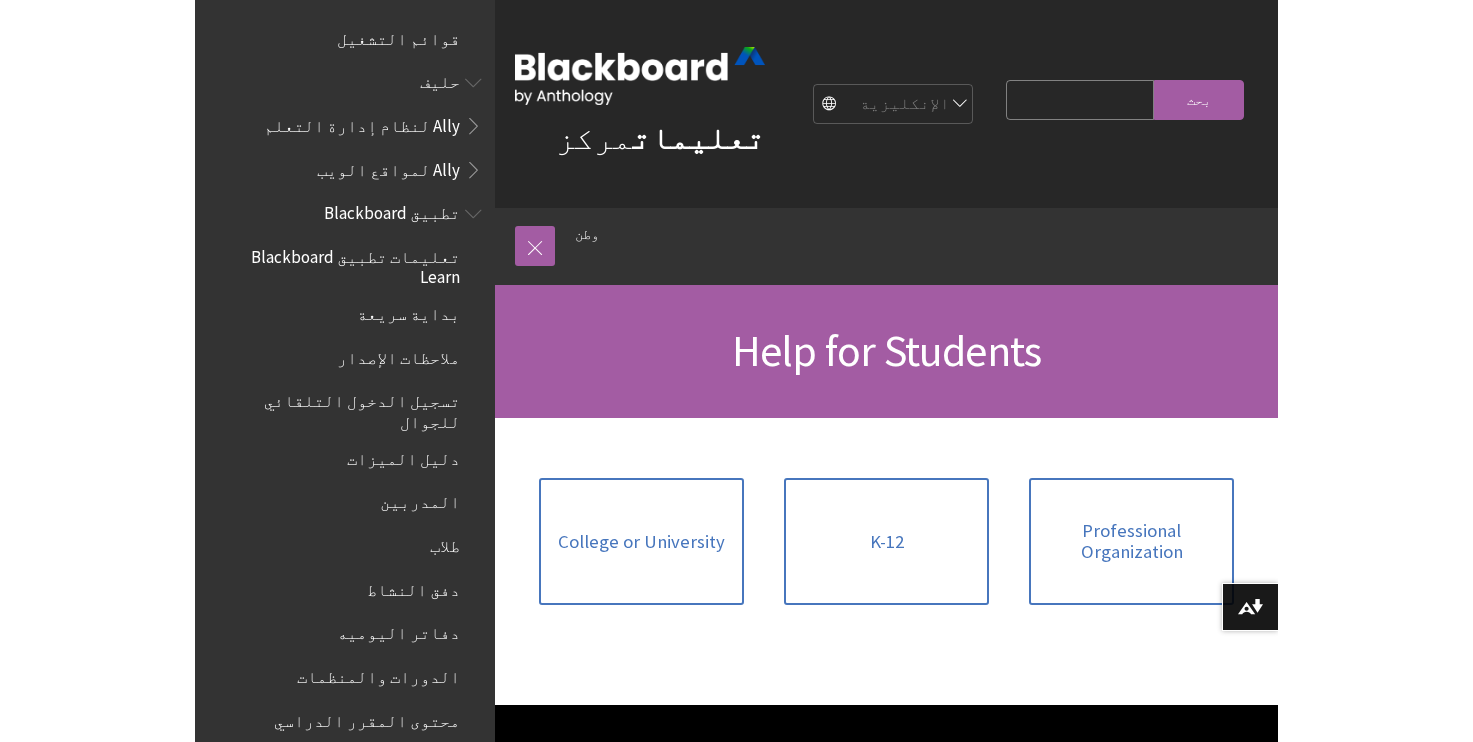 scroll, scrollTop: 0, scrollLeft: 0, axis: both 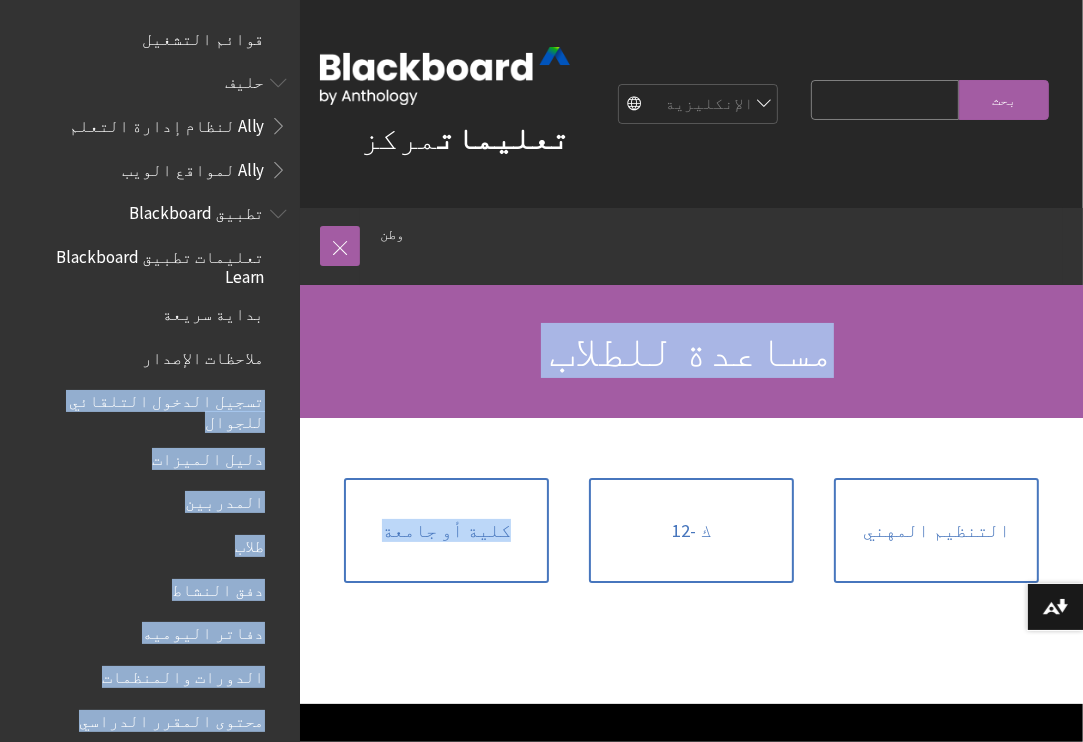 drag, startPoint x: 1, startPoint y: 352, endPoint x: -361, endPoint y: 426, distance: 369.4861 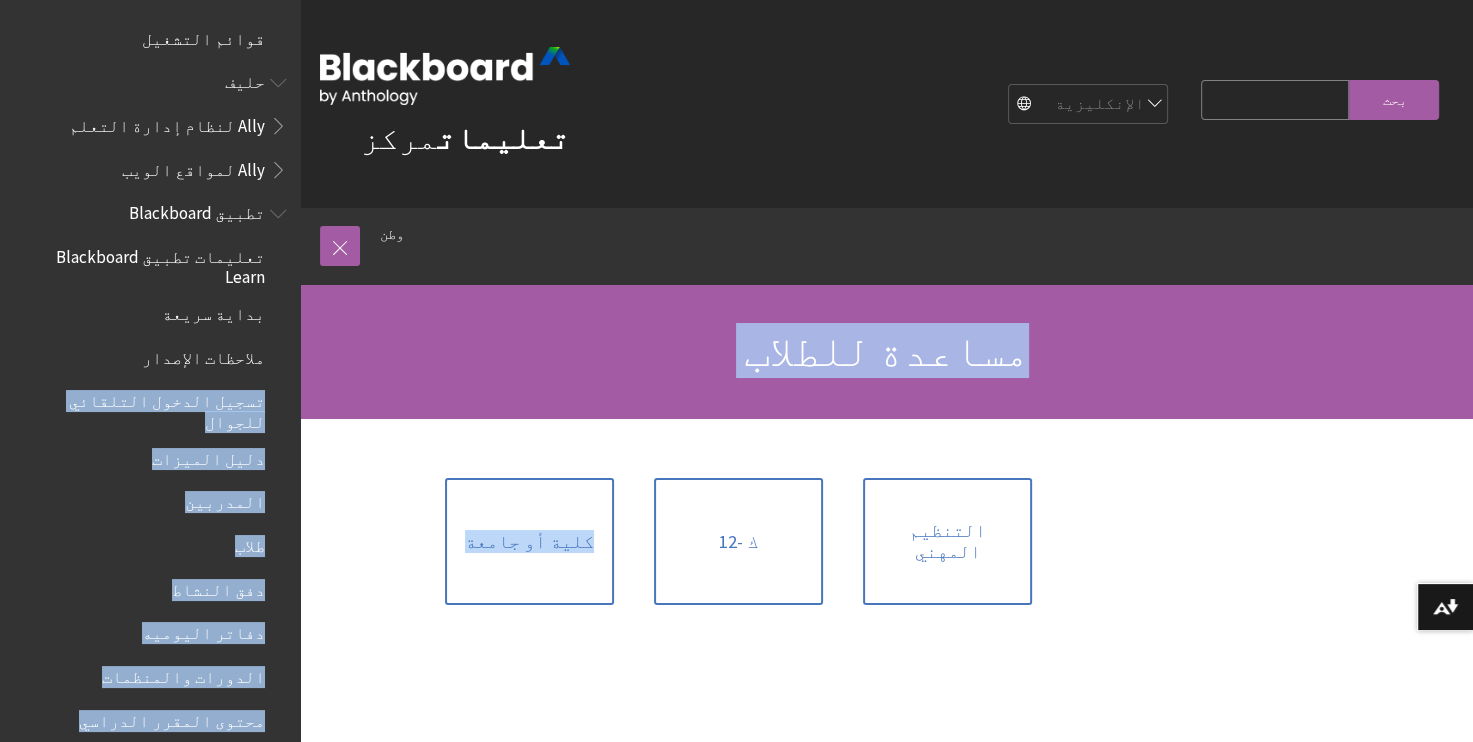 click on "كلية أو جامعة
ك -12
التنظيم المهني" at bounding box center [738, 561] 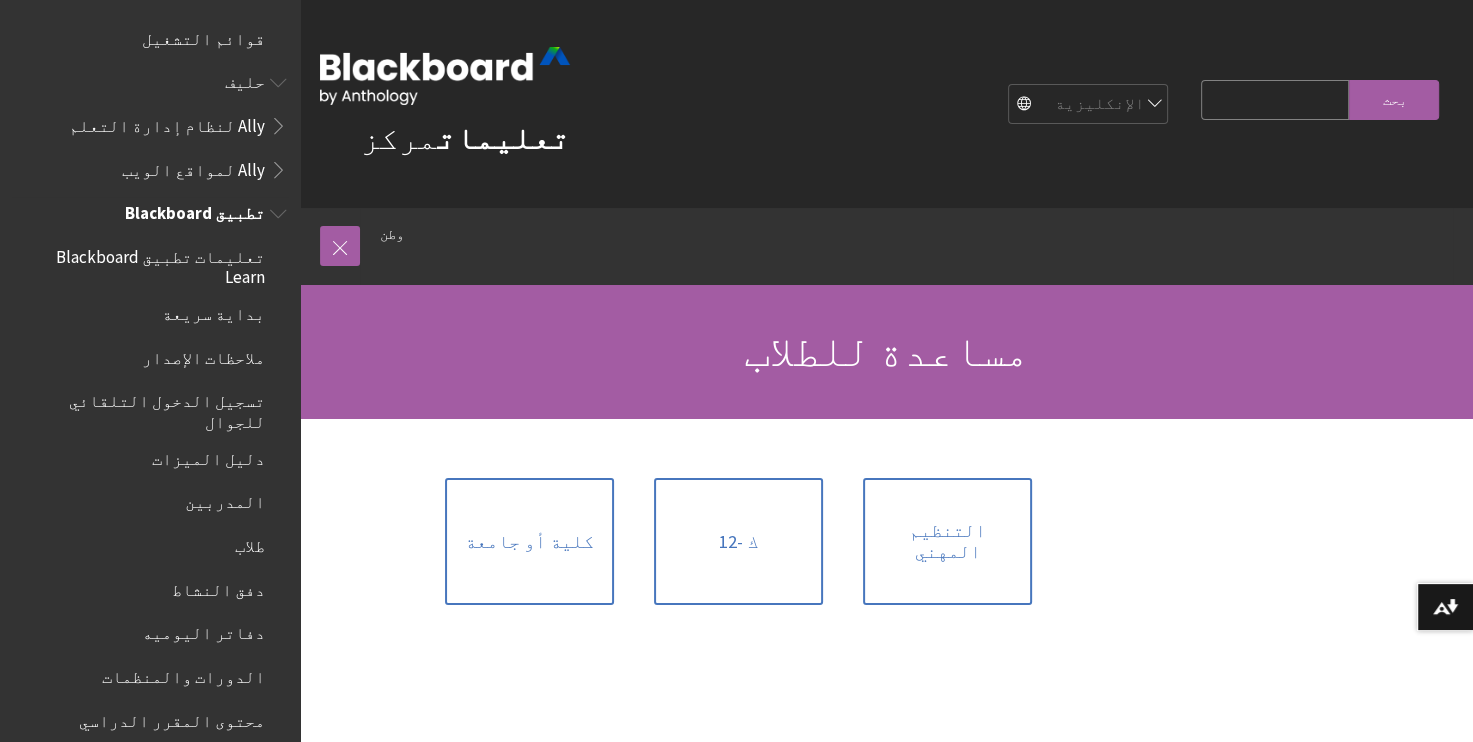 click on "تطبيق Blackboard" at bounding box center [195, 210] 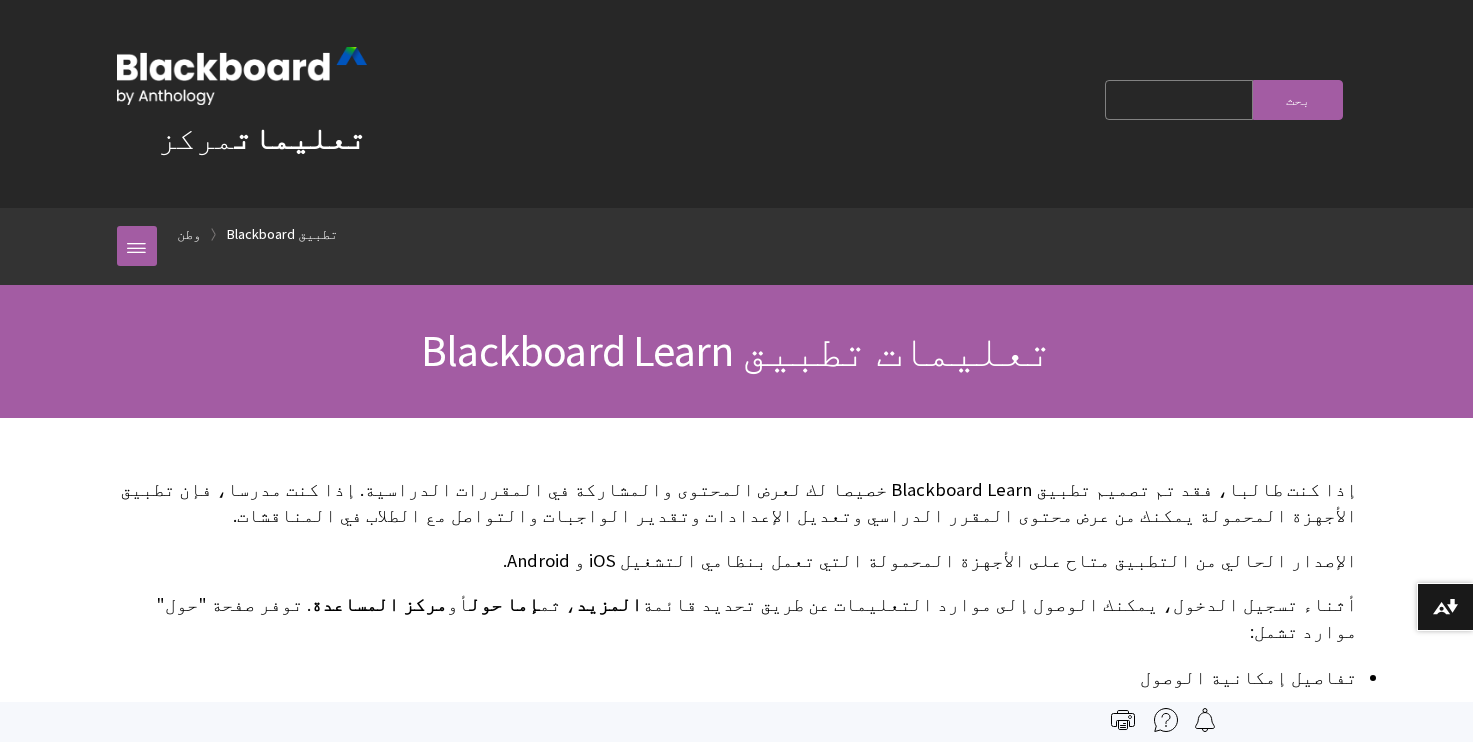 scroll, scrollTop: 0, scrollLeft: 0, axis: both 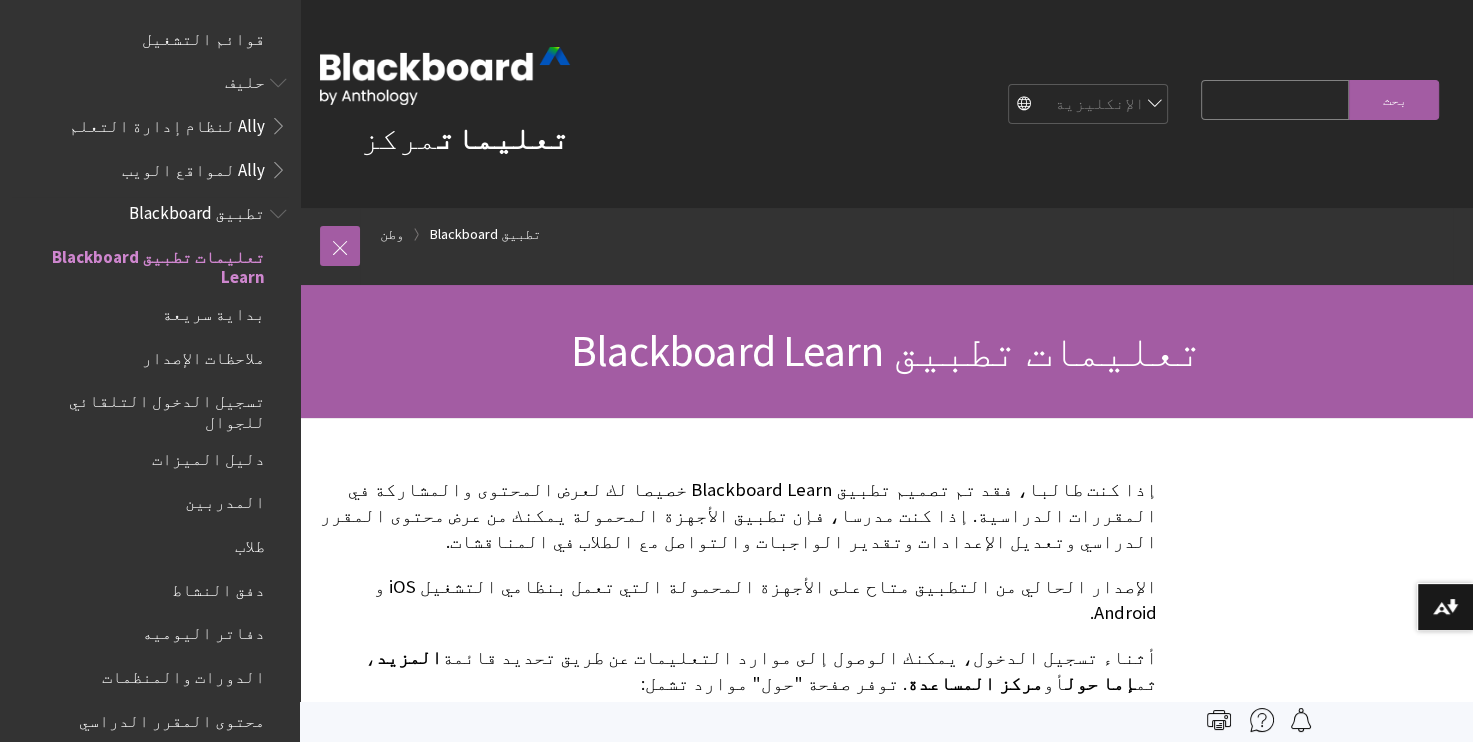 click on "تطبيق Blackboard" at bounding box center [197, 210] 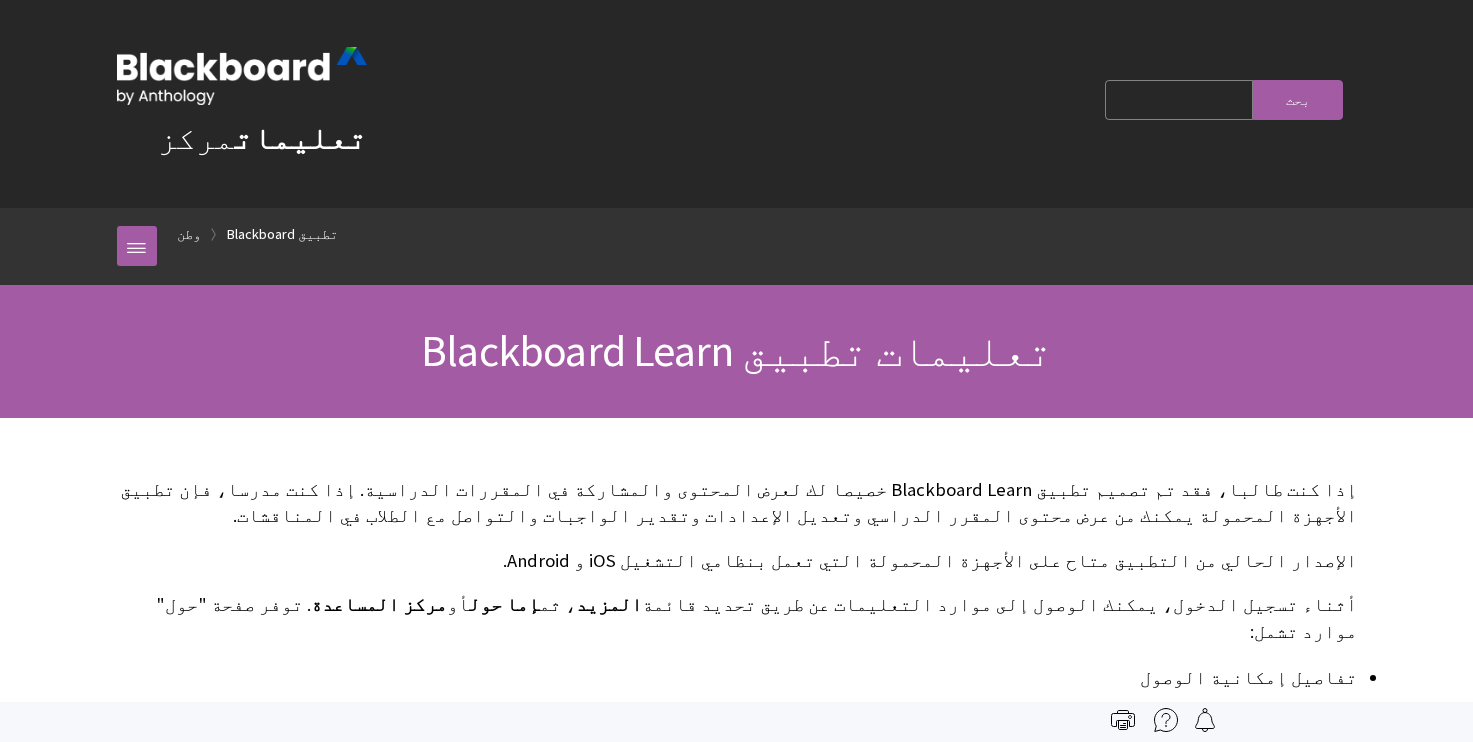 scroll, scrollTop: 0, scrollLeft: 0, axis: both 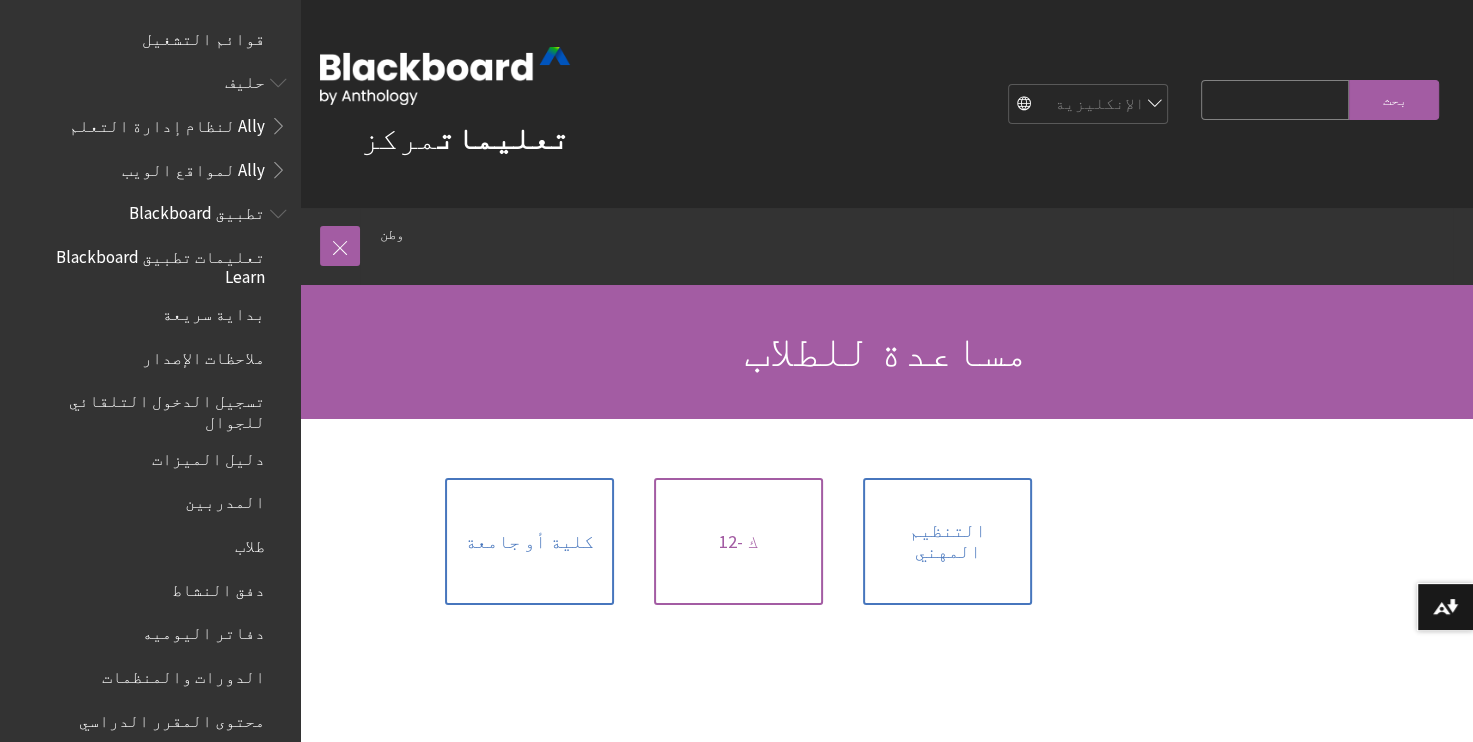 click on "ك -12" at bounding box center [738, 541] 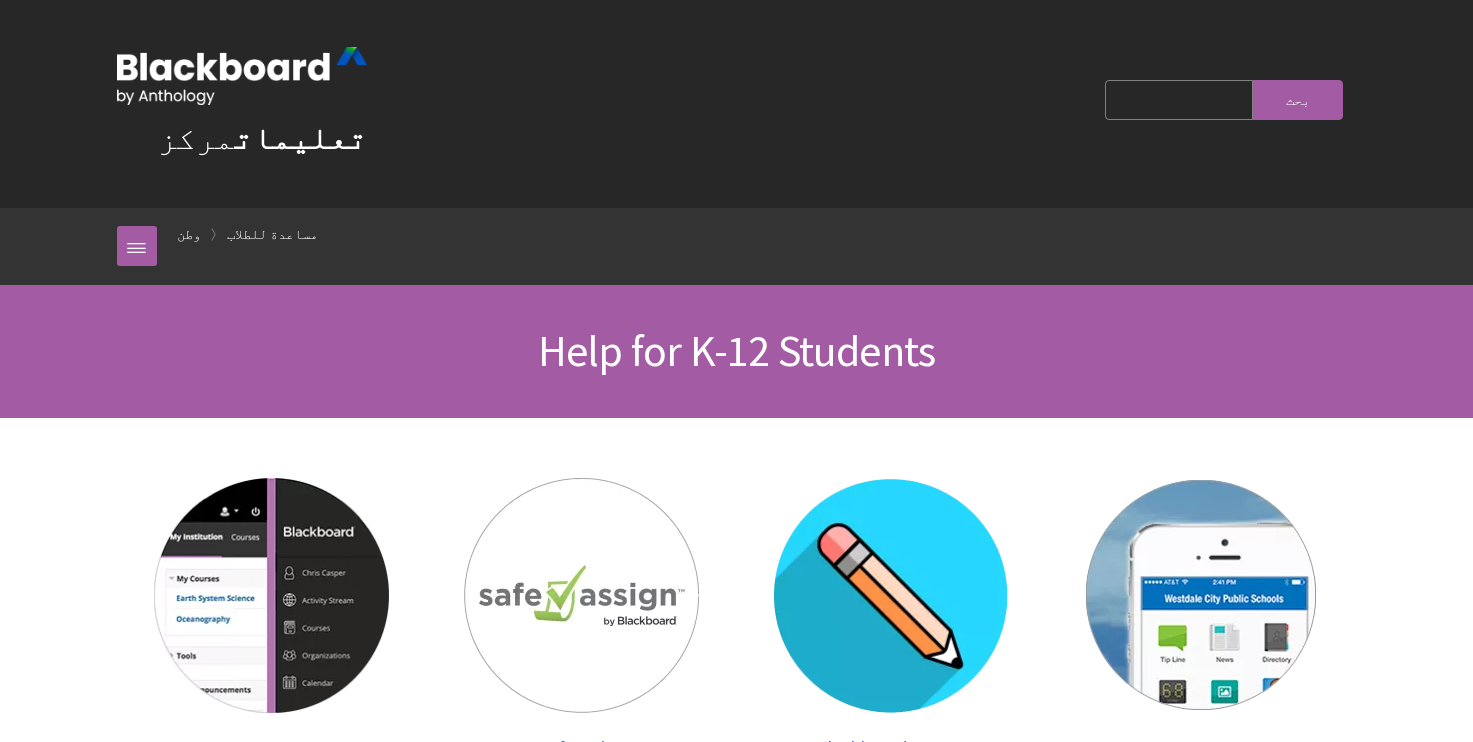 scroll, scrollTop: 0, scrollLeft: 0, axis: both 